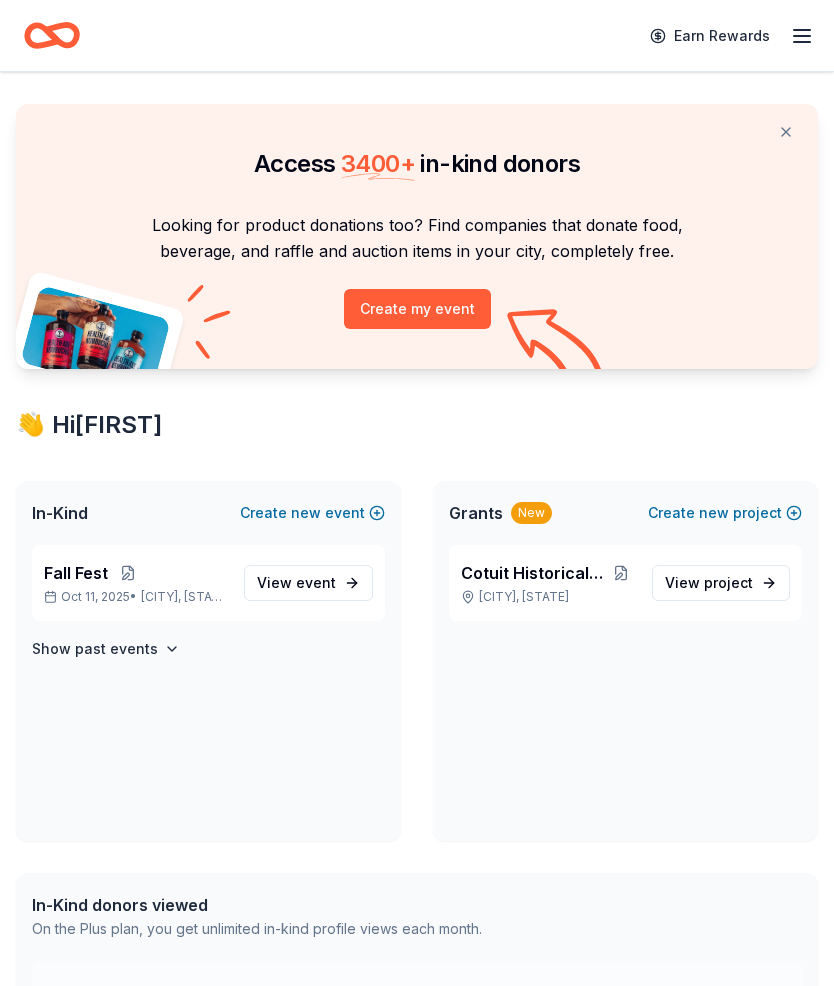 scroll, scrollTop: 0, scrollLeft: 0, axis: both 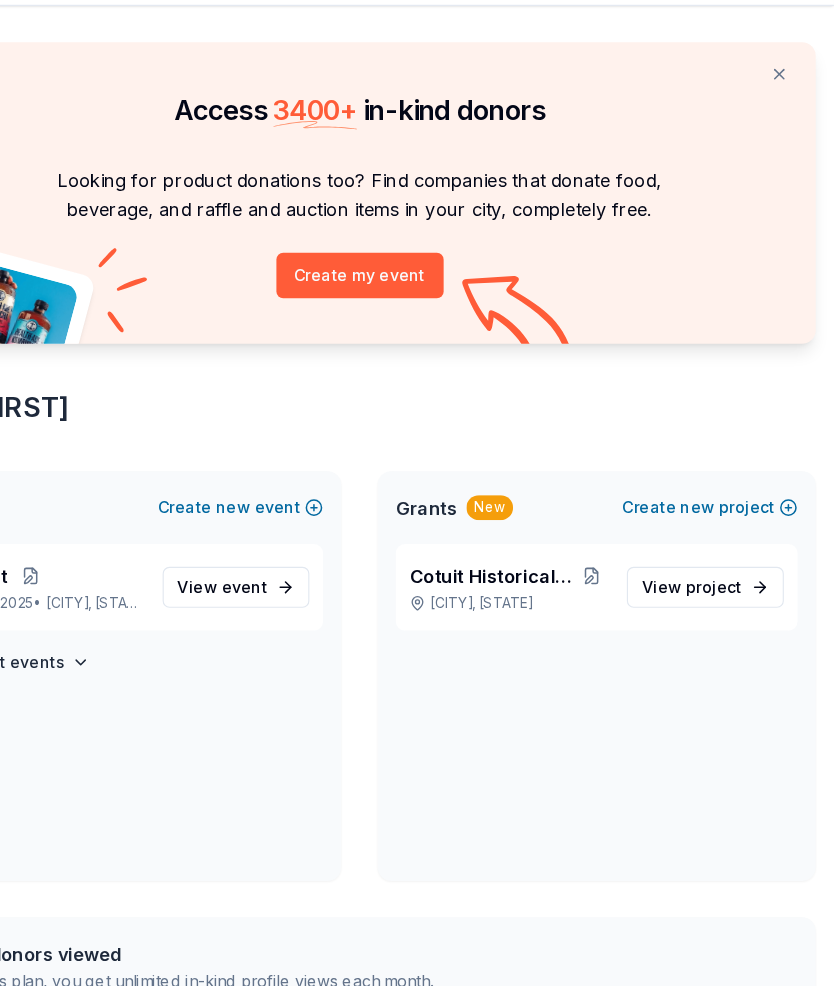 click on "[ORGNAME]" at bounding box center [533, 573] 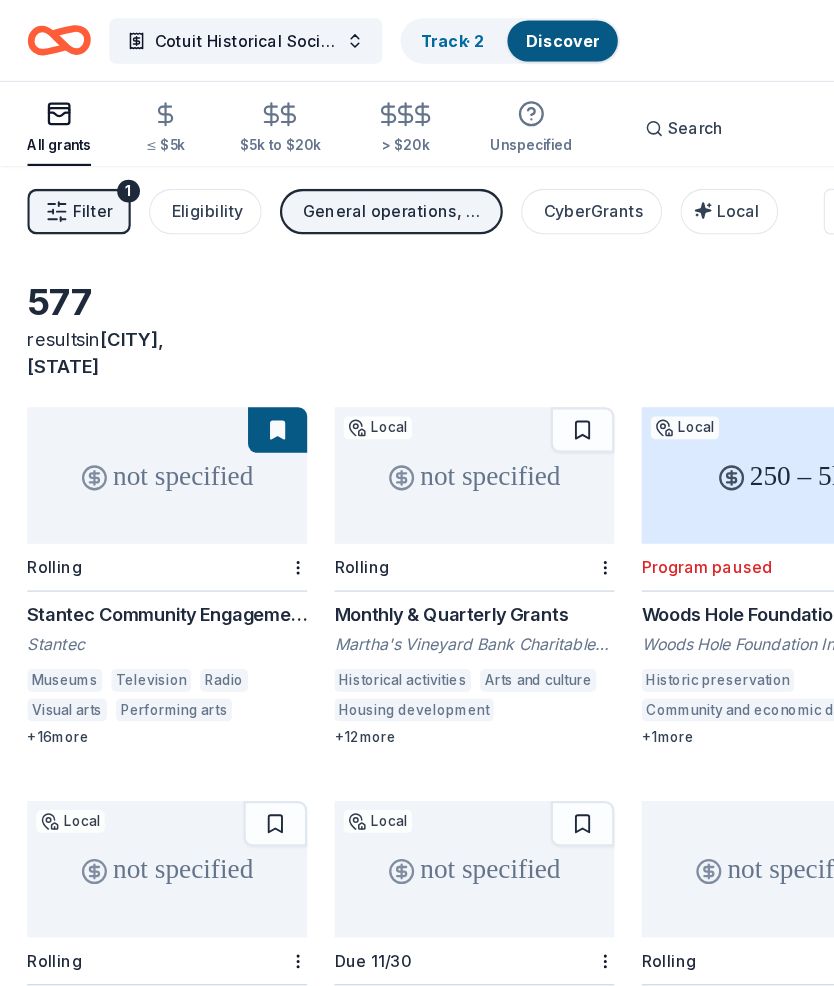 click on "Track  · 2" at bounding box center [398, 35] 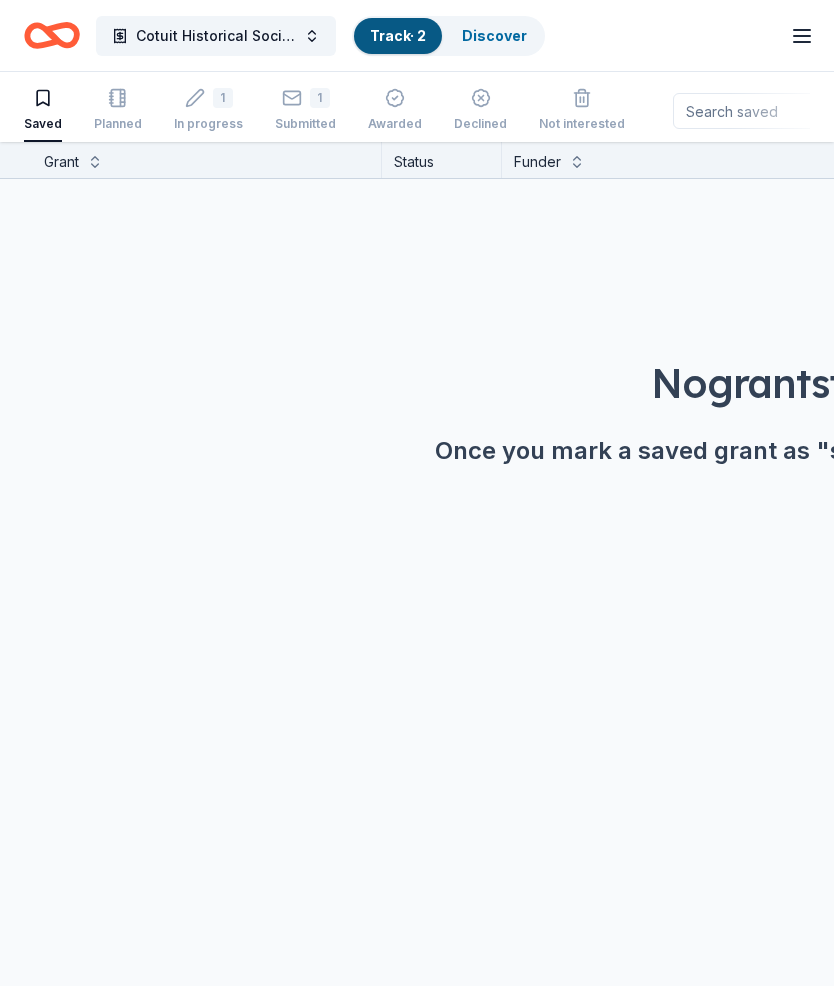 scroll, scrollTop: 0, scrollLeft: 0, axis: both 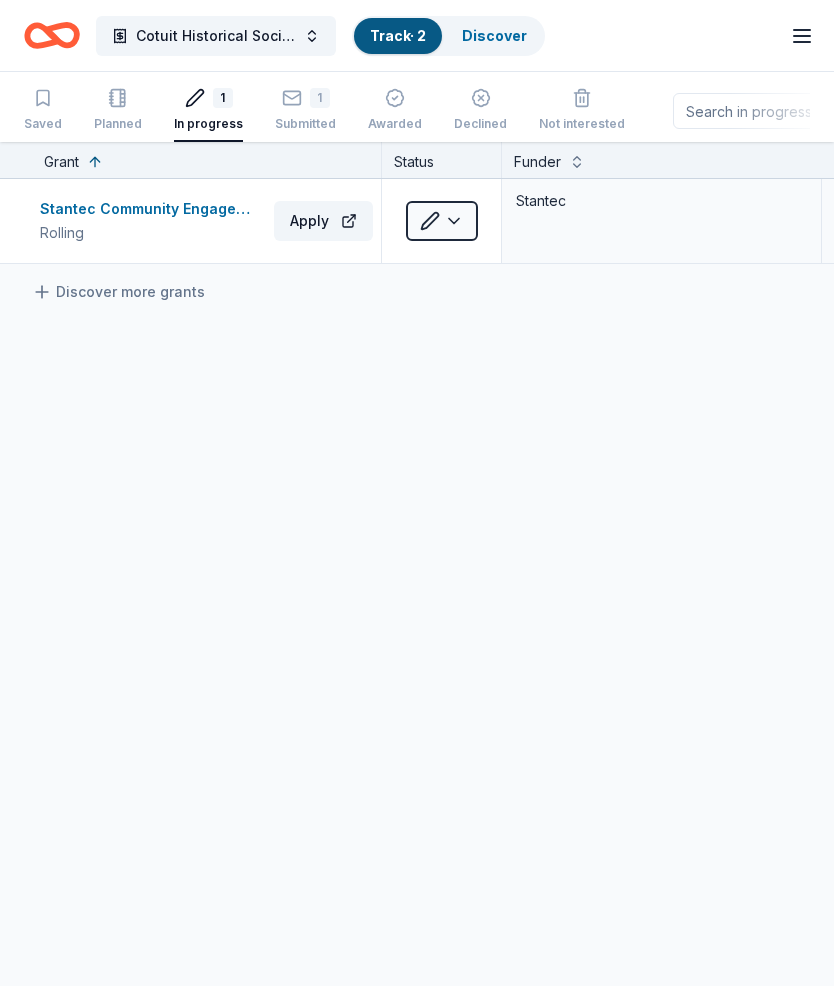 click on "Stantec Community Engagement Grant" at bounding box center (153, 209) 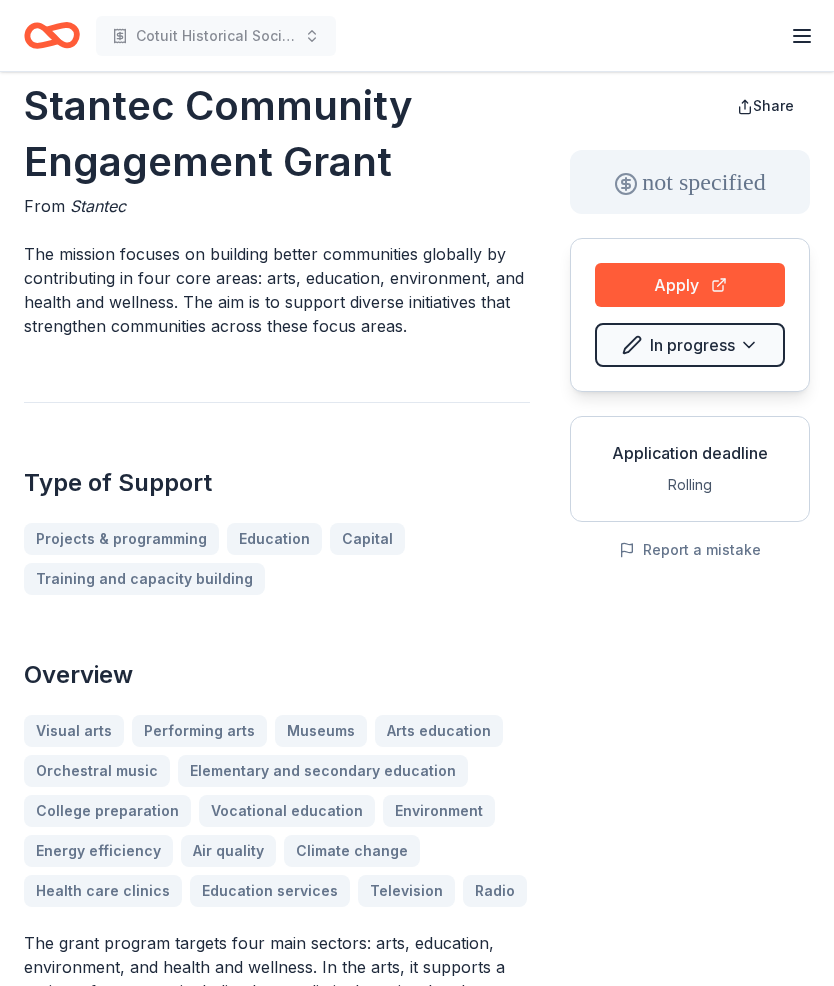 scroll, scrollTop: 0, scrollLeft: 0, axis: both 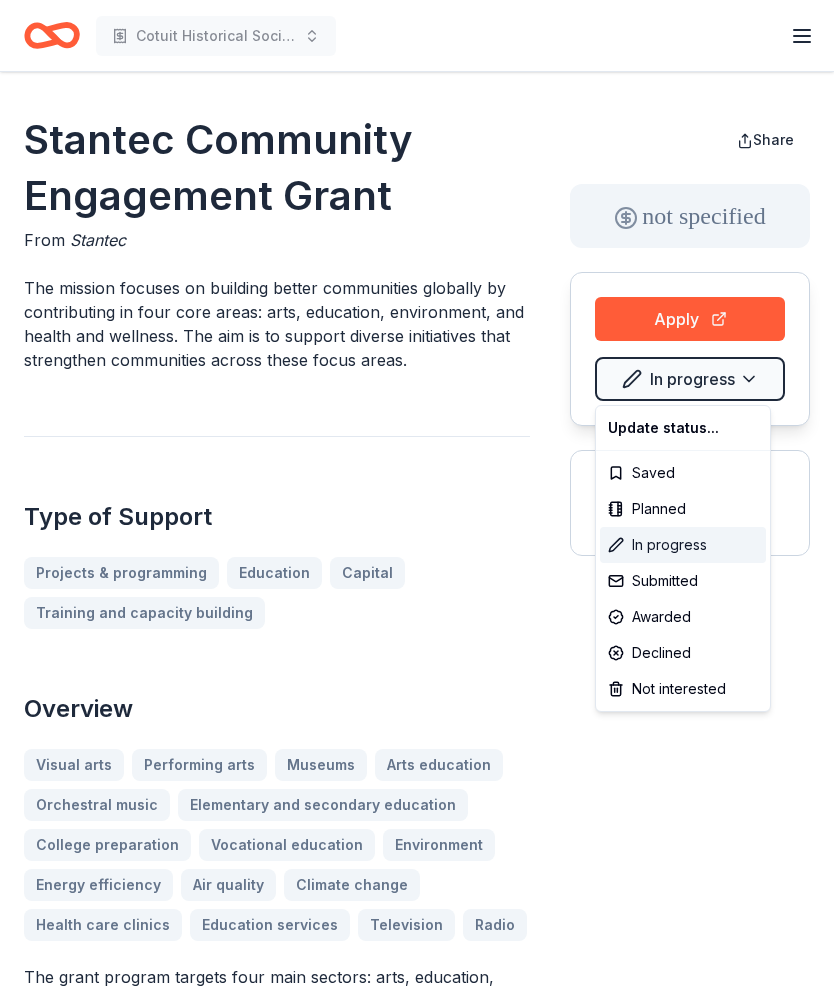 click on "In progress" at bounding box center (683, 545) 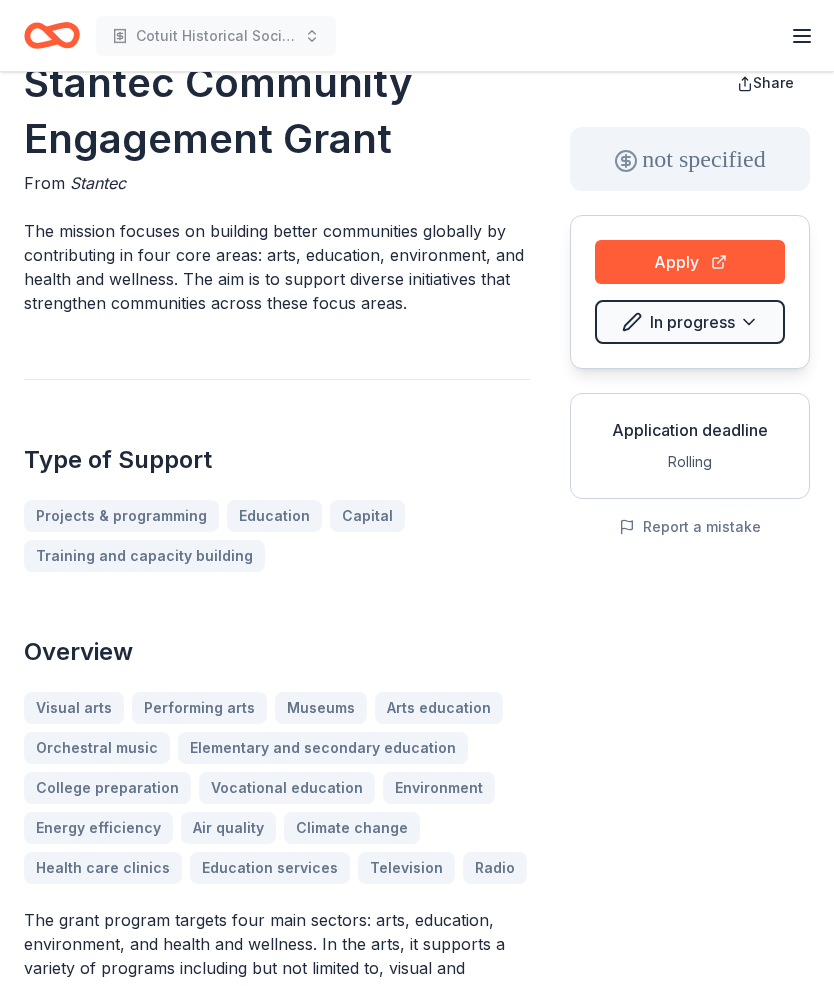 scroll, scrollTop: 0, scrollLeft: 0, axis: both 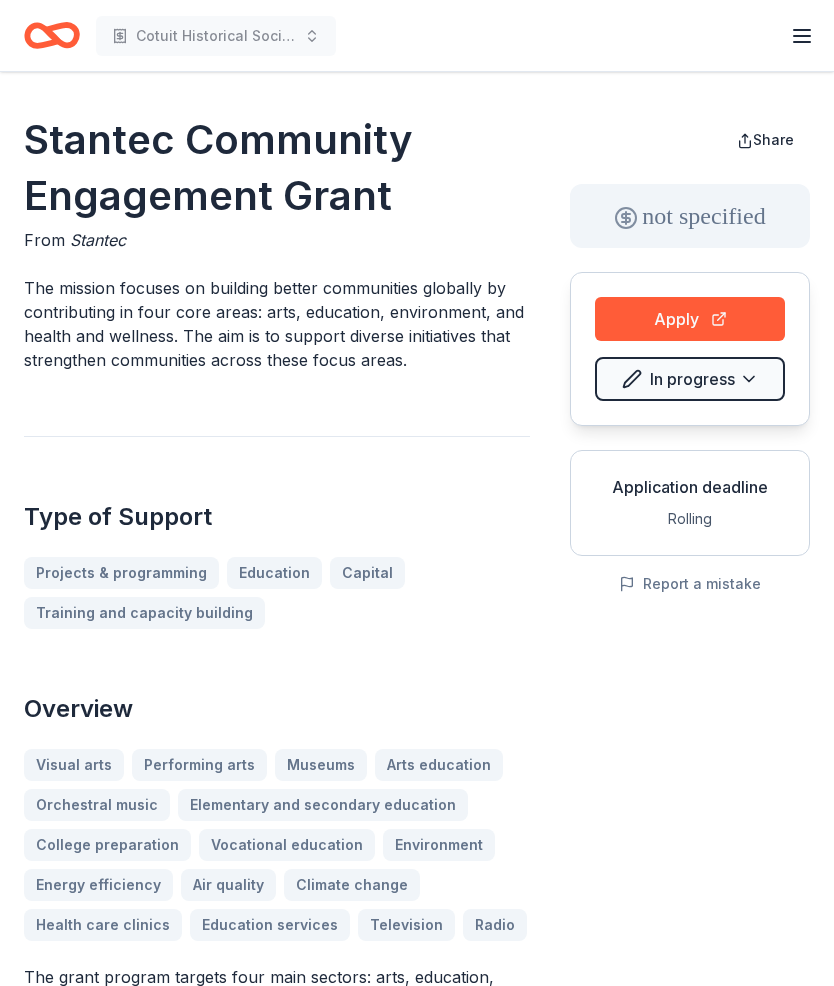 click 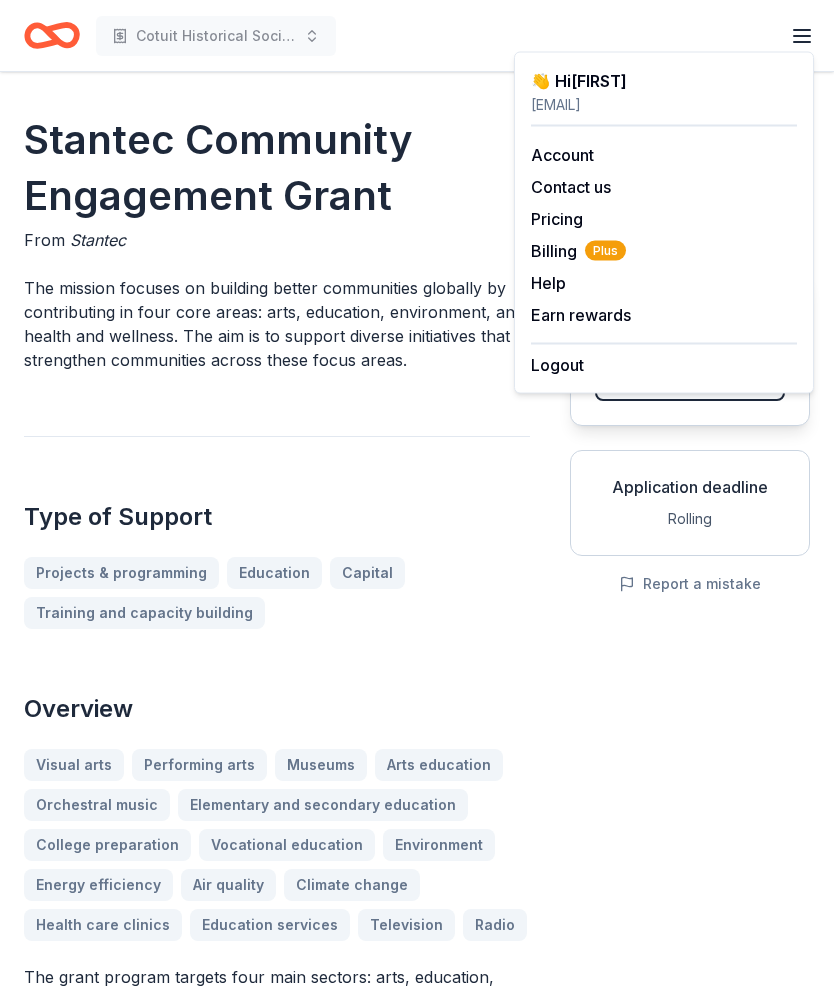click 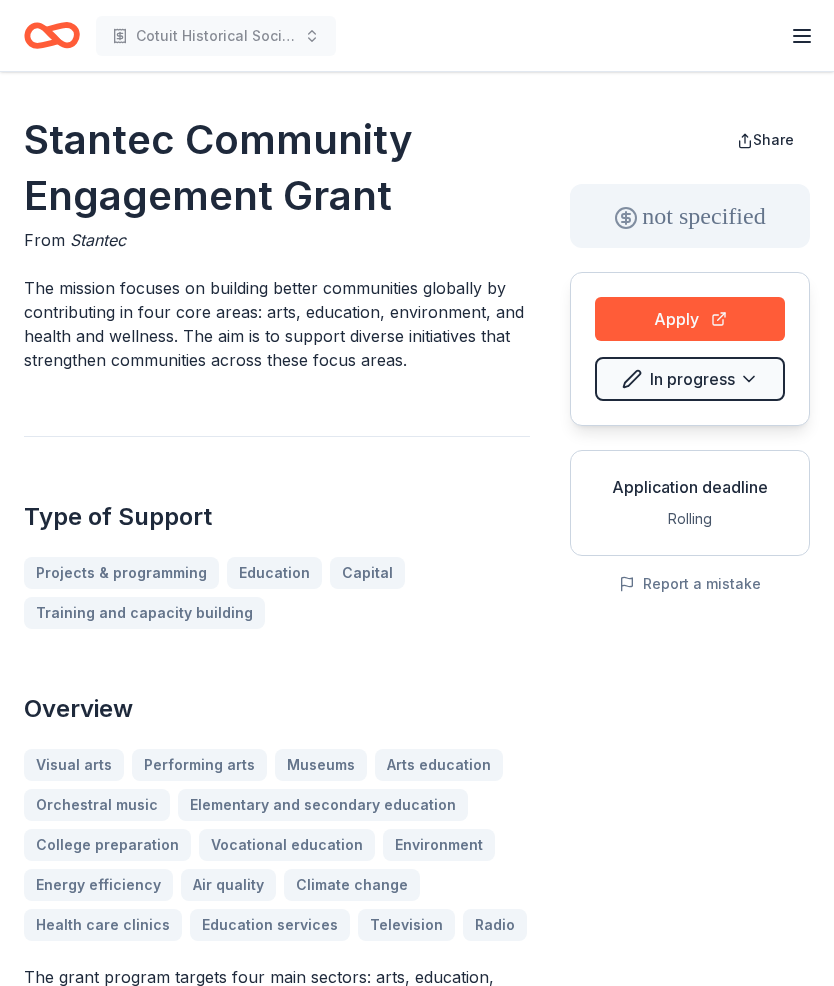 click on "Stantec Community Engagement Grant" at bounding box center [277, 168] 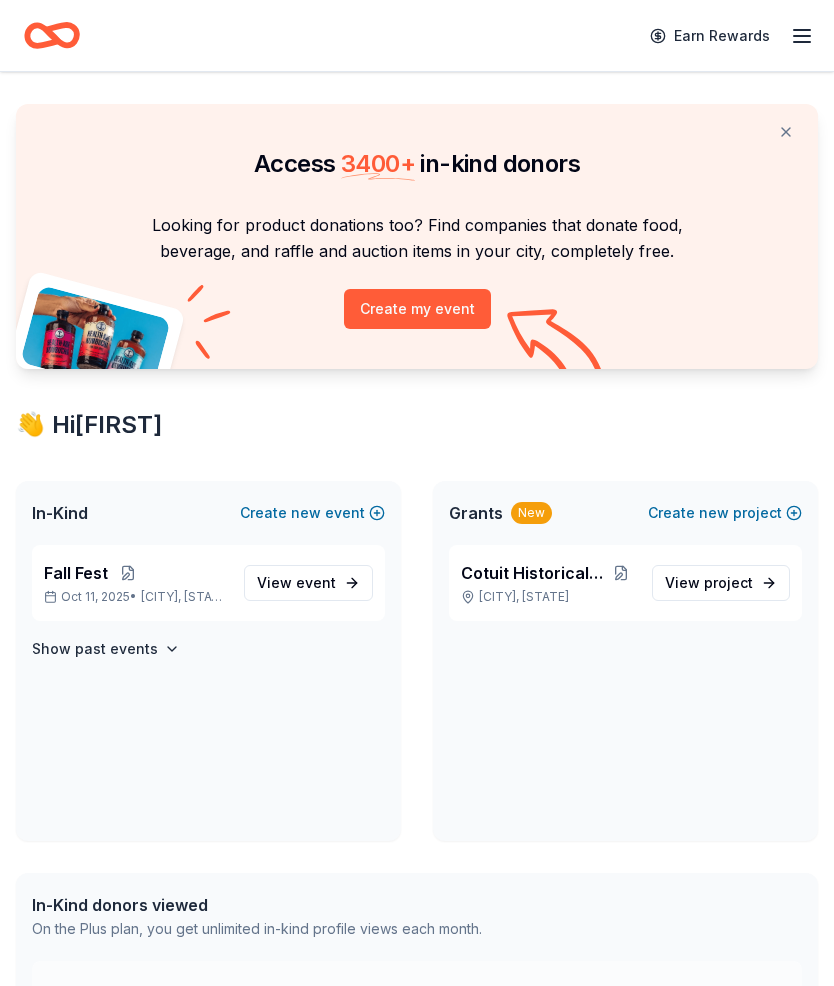 click on "Earn Rewards" at bounding box center (417, 35) 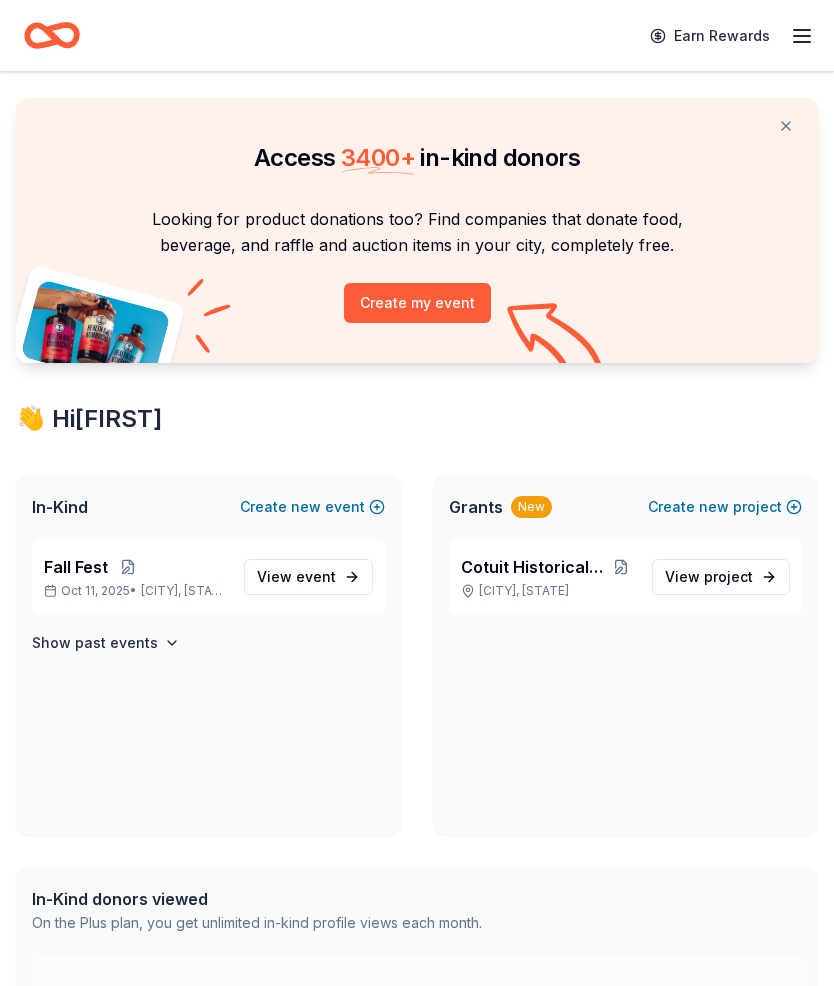 scroll, scrollTop: 0, scrollLeft: 0, axis: both 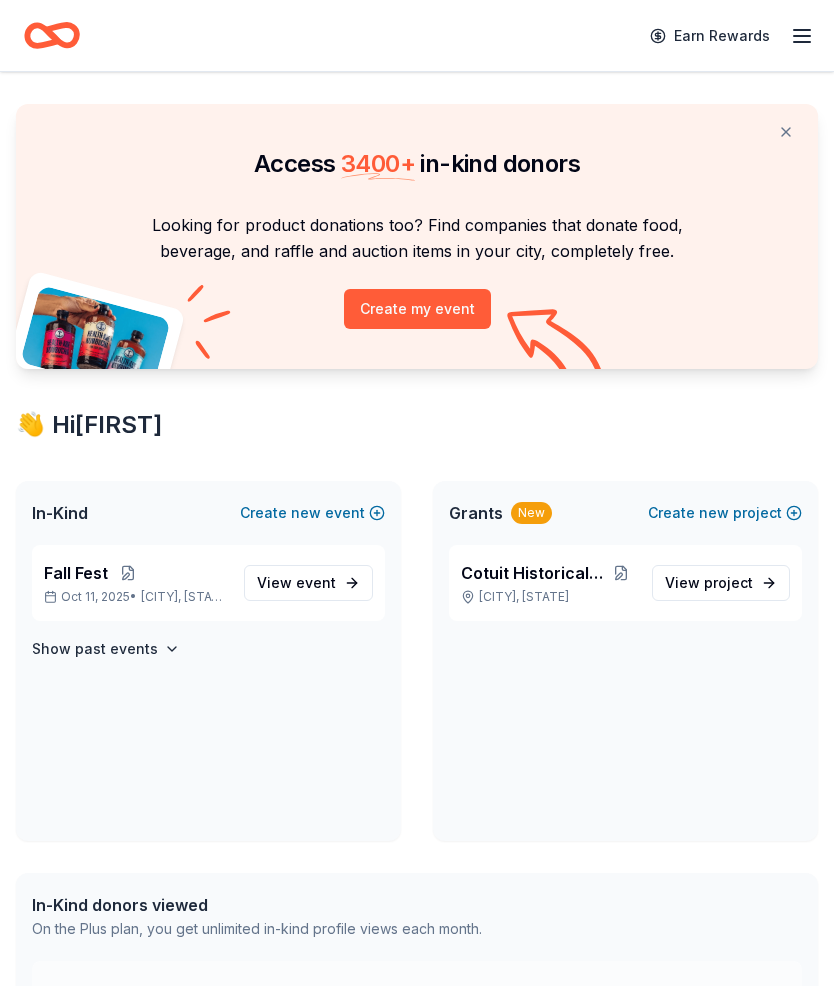 click on "Cotuit Historical Society" at bounding box center [533, 573] 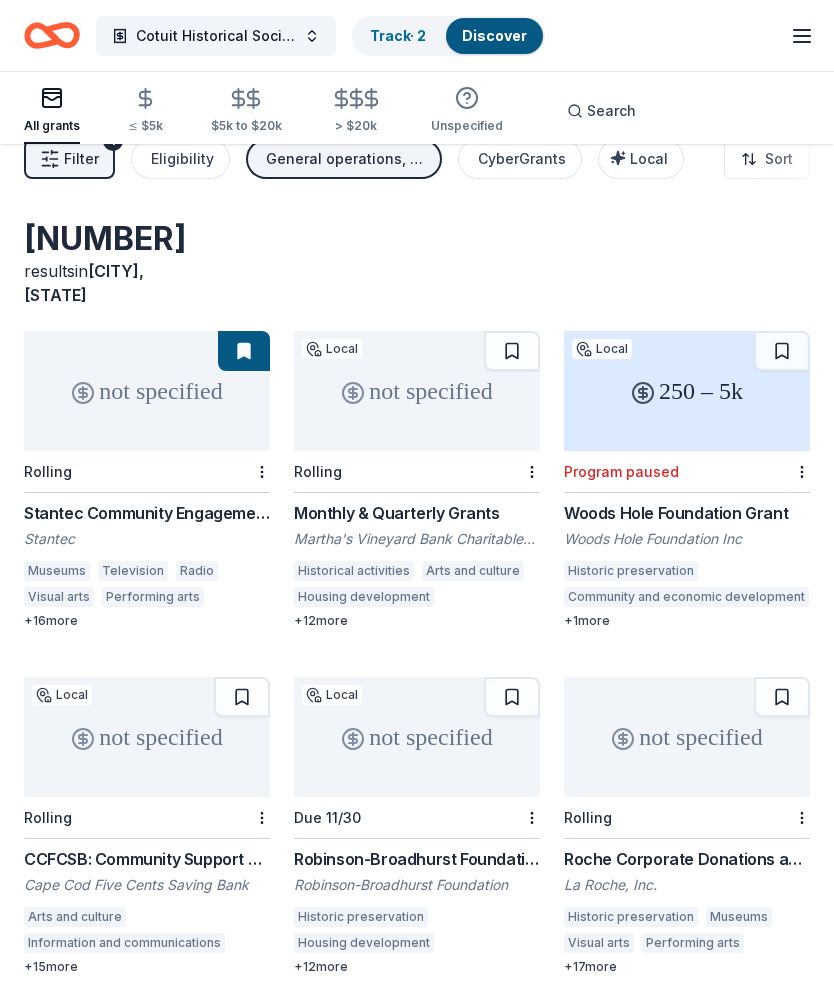 scroll, scrollTop: 24, scrollLeft: 0, axis: vertical 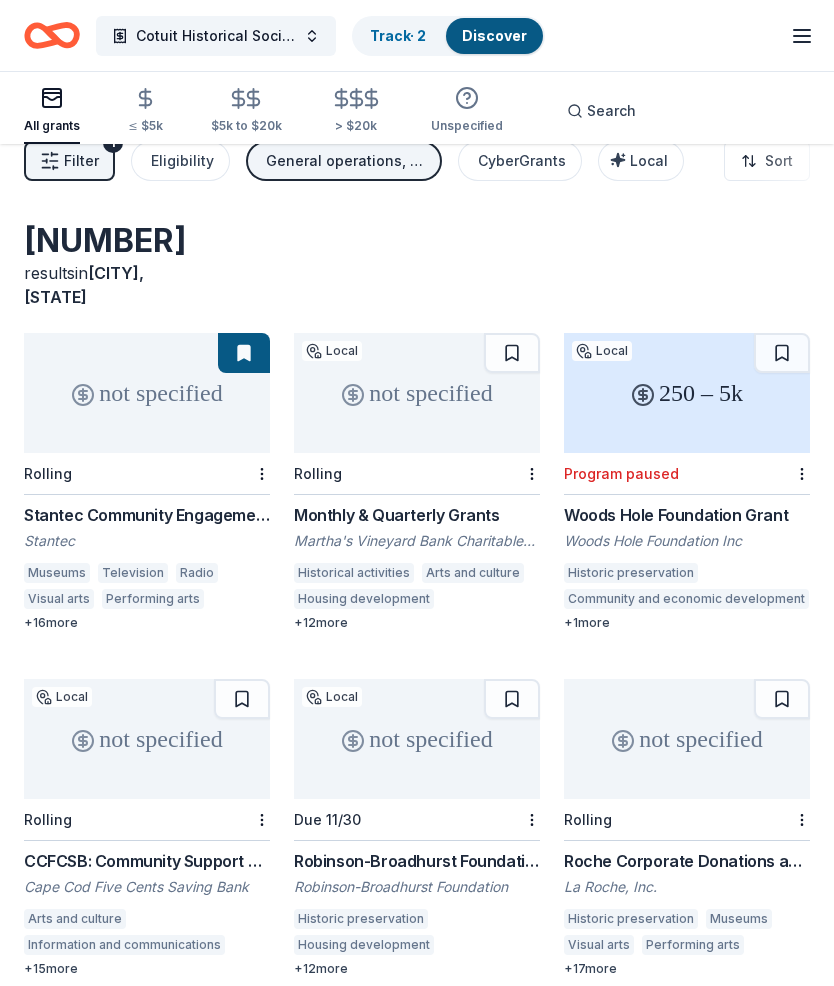 click on "not specified" at bounding box center [147, 394] 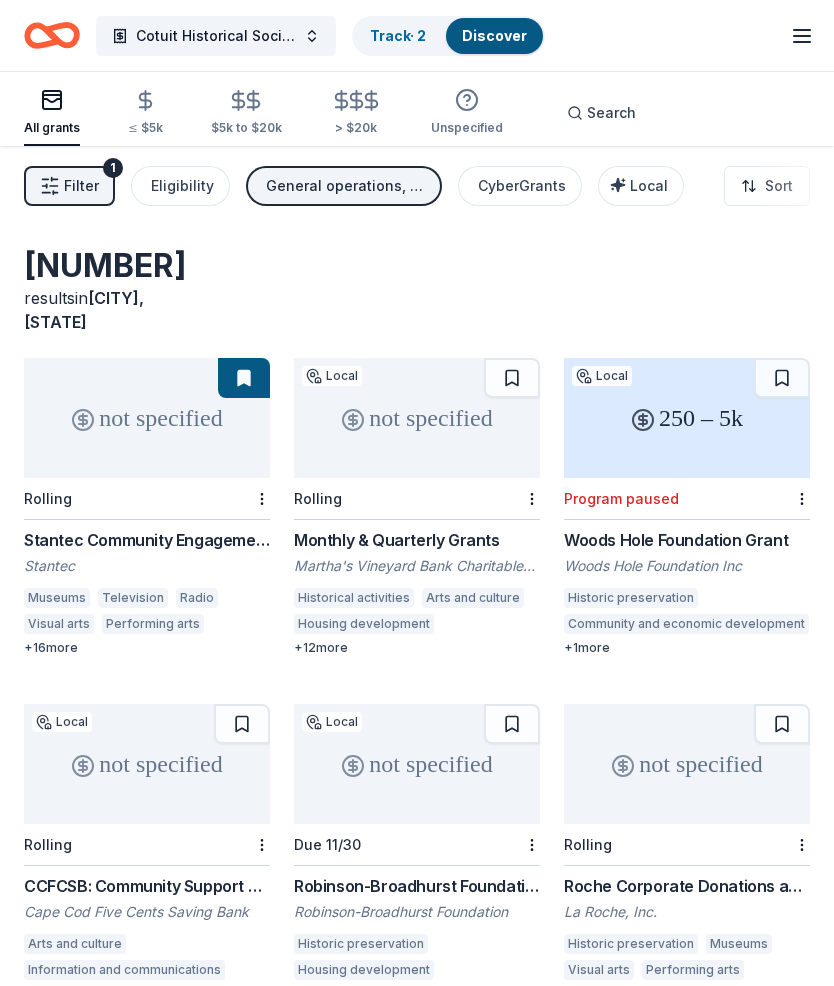 click on "577 results  in  Cotuit, MA not specified Rolling Stantec Community Engagement Grant Stantec Museums Television Radio Visual arts Performing arts Arts education Orchestral music Elementary and secondary education College preparation Vocational education Environment Energy efficiency Air quality Climate change Health care clinics Education services +  16  more not specified Local Rolling Monthly & Quarterly Grants Martha's Vineyard Bank Charitable Foundation Historical activities Arts and culture Housing development Environment Climate change Community improvement Food security Economic development Education Special population support Human services Health +  12  more 250 – 5k Local Program paused Woods Hole Foundation Grant Woods Hole Foundation Inc Historic preservation Community and economic development +  1  more not specified Local Rolling CCFCSB: Community Support Grants Cape Cod Five Cents Saving Bank Arts and culture Information and communications Education Environment Health Science Social sciences" at bounding box center [417, 1000] 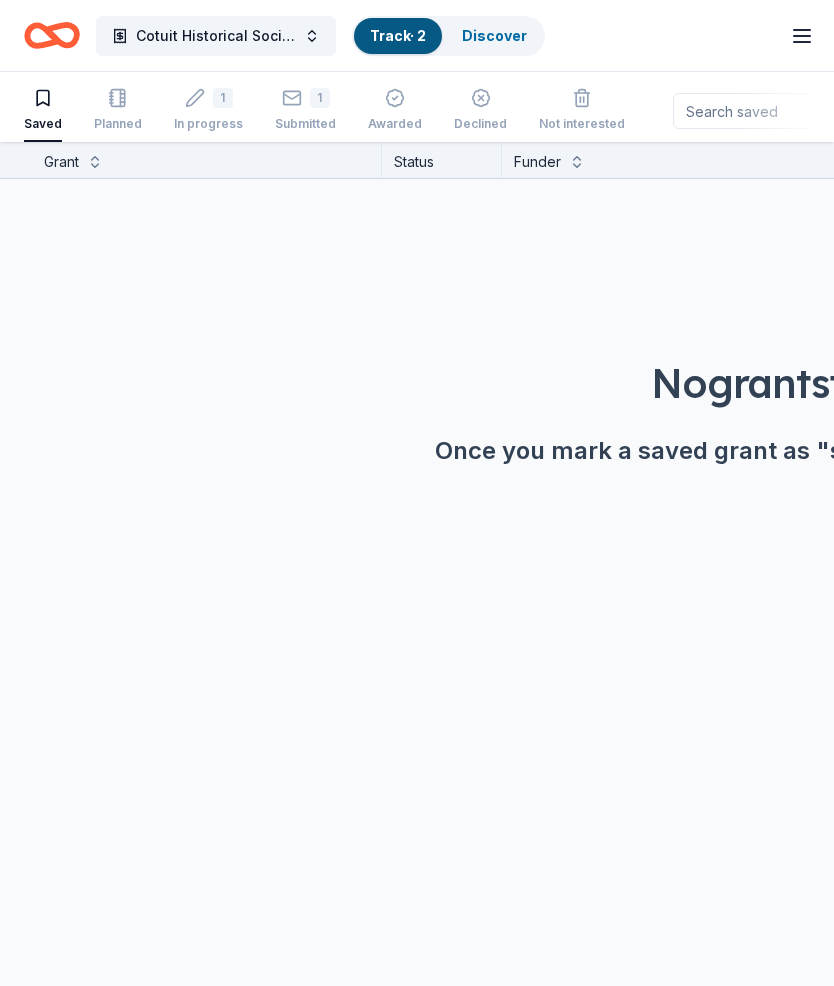 click on "1 Submitted" at bounding box center (305, 110) 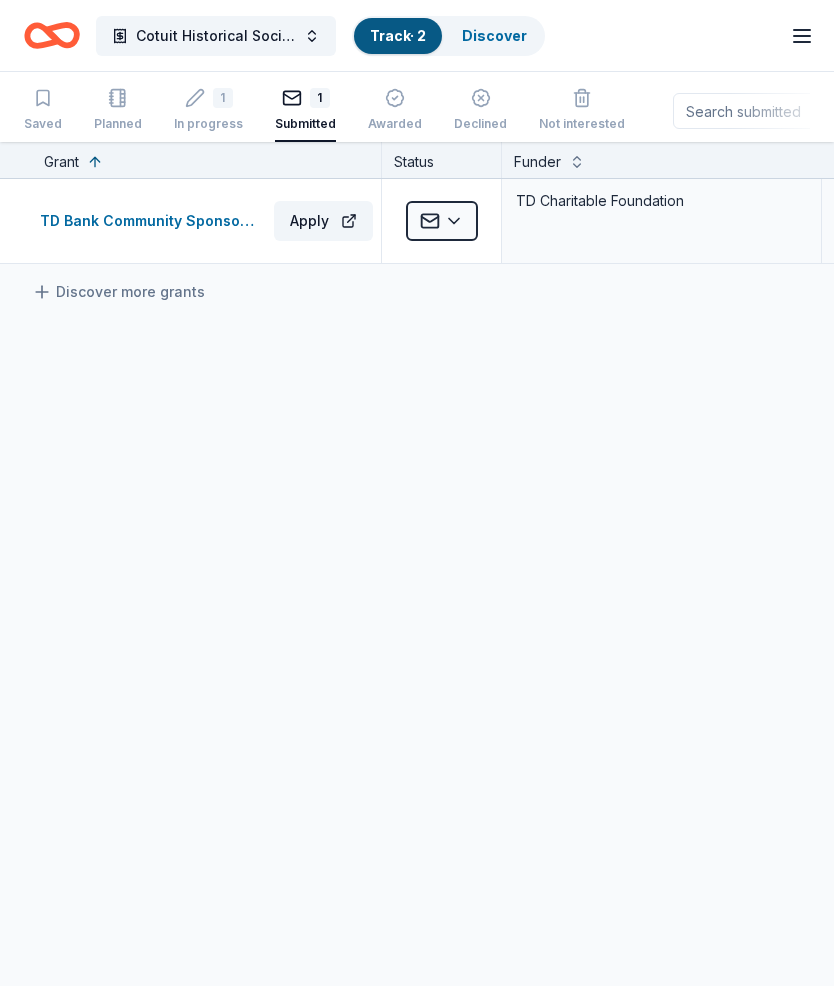 click on "1 In progress" at bounding box center [208, 110] 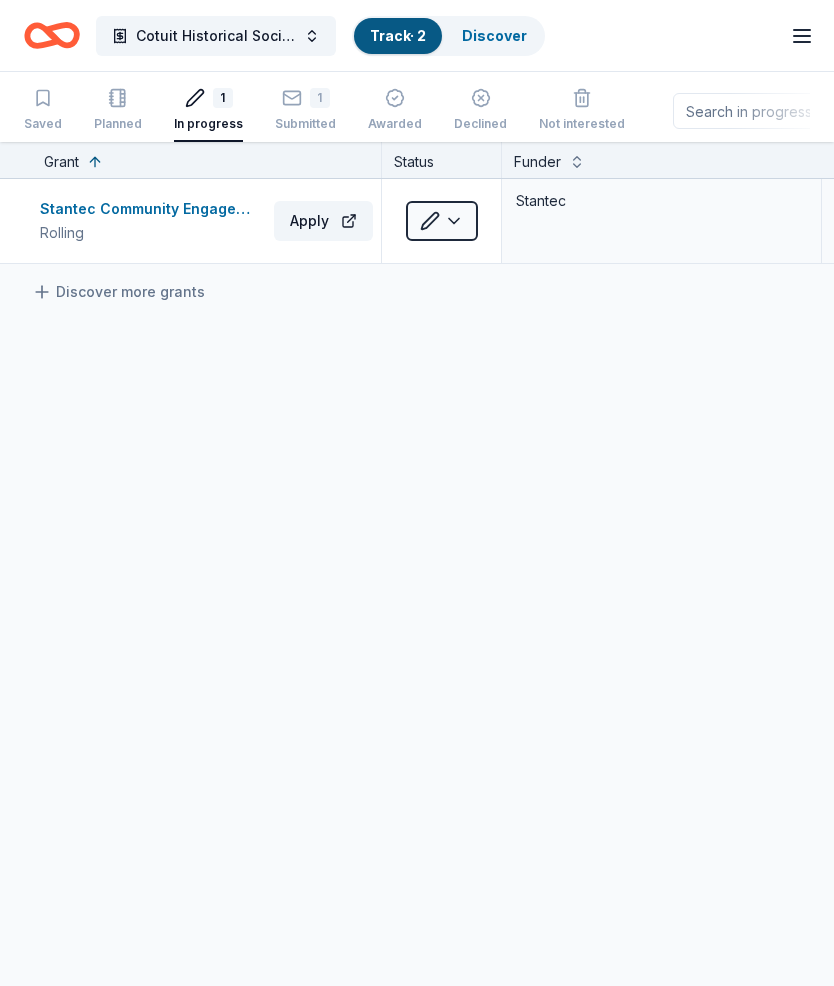 click on "Apply" at bounding box center [323, 221] 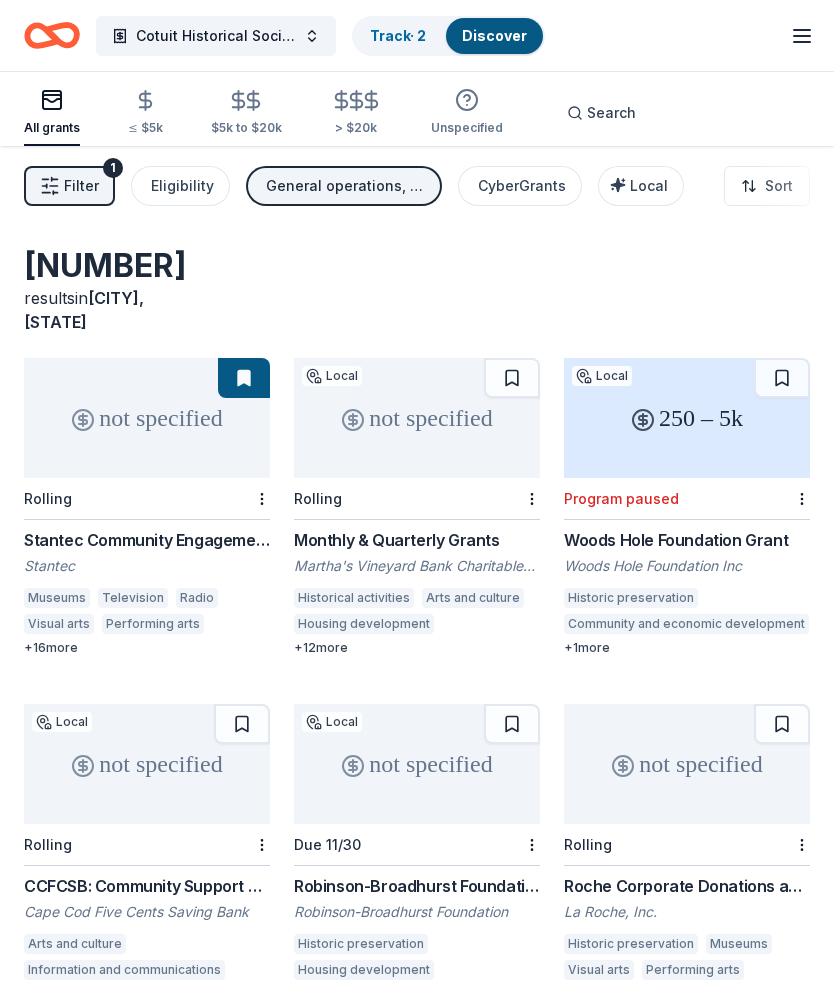 click on "Track  · 2" at bounding box center [398, 35] 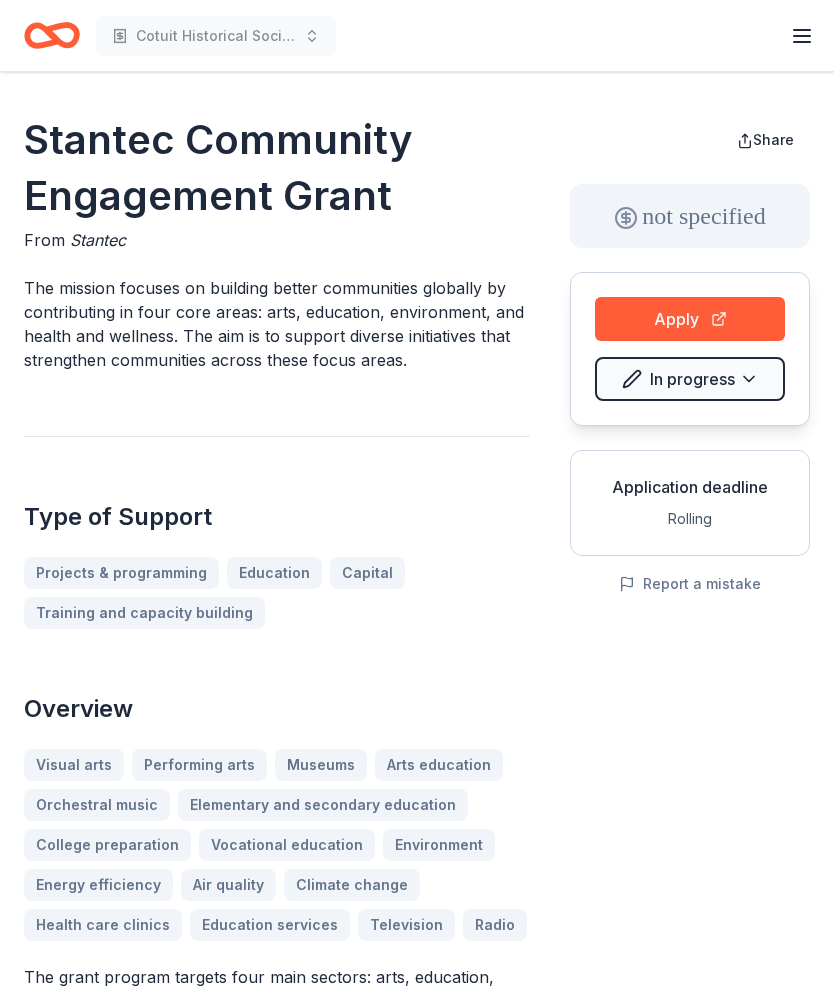 scroll, scrollTop: 0, scrollLeft: 0, axis: both 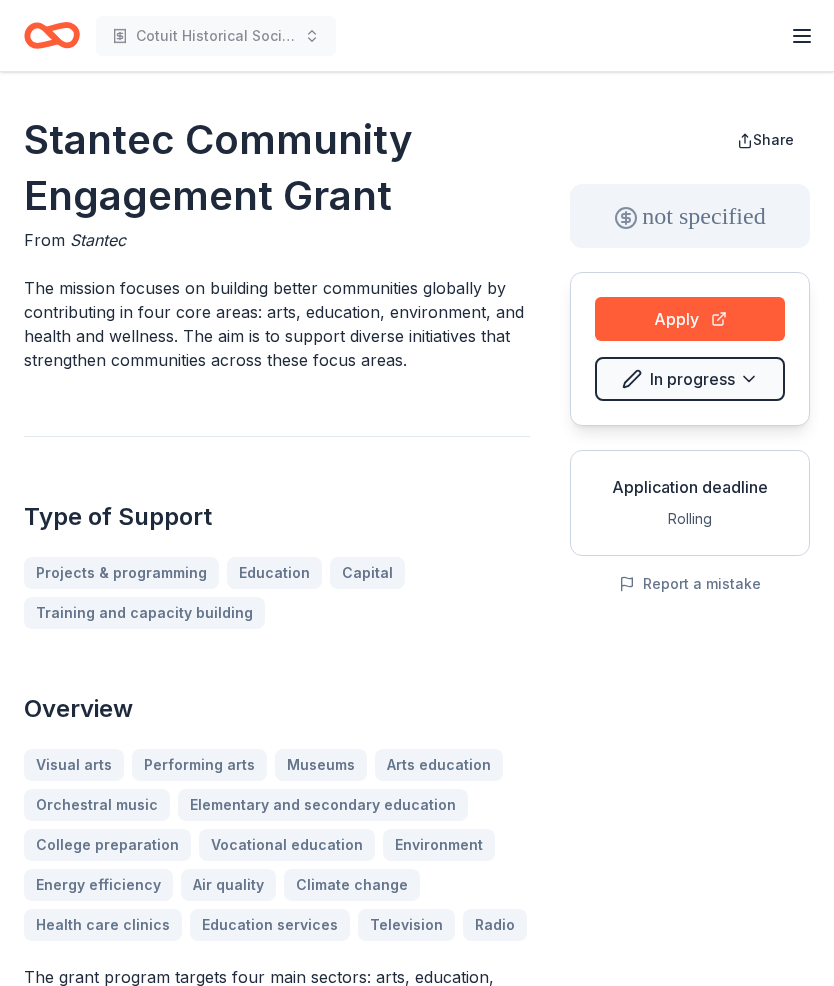 click on "Apply" at bounding box center [690, 319] 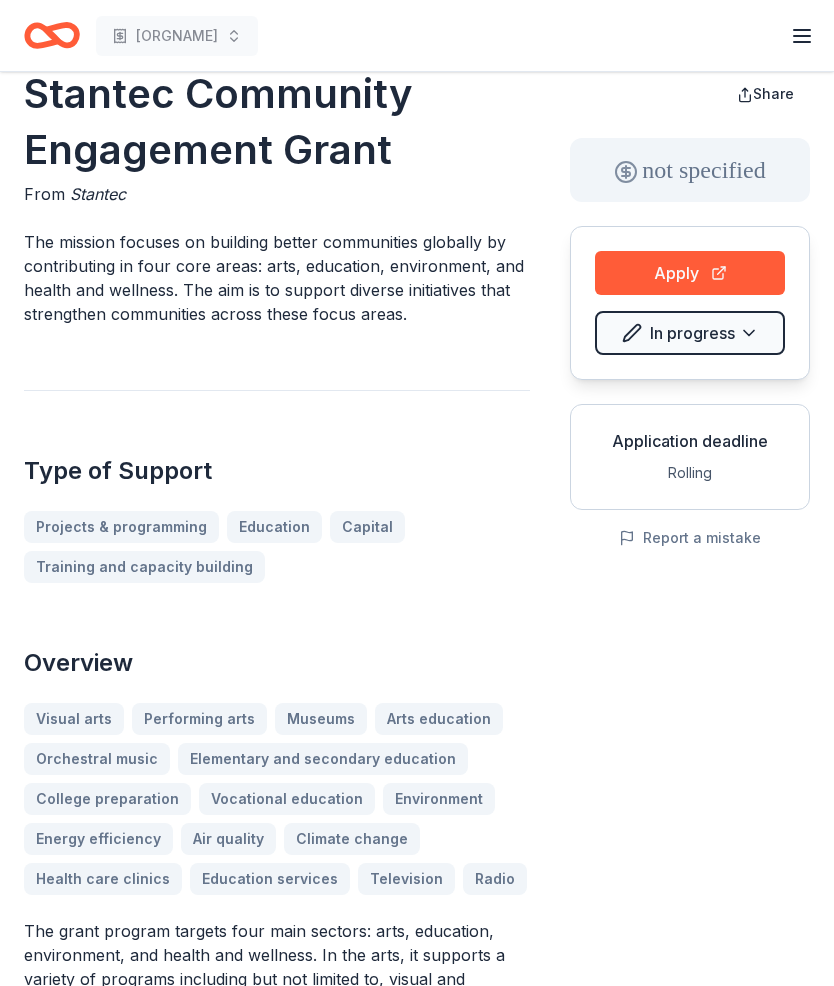 scroll, scrollTop: 60, scrollLeft: 0, axis: vertical 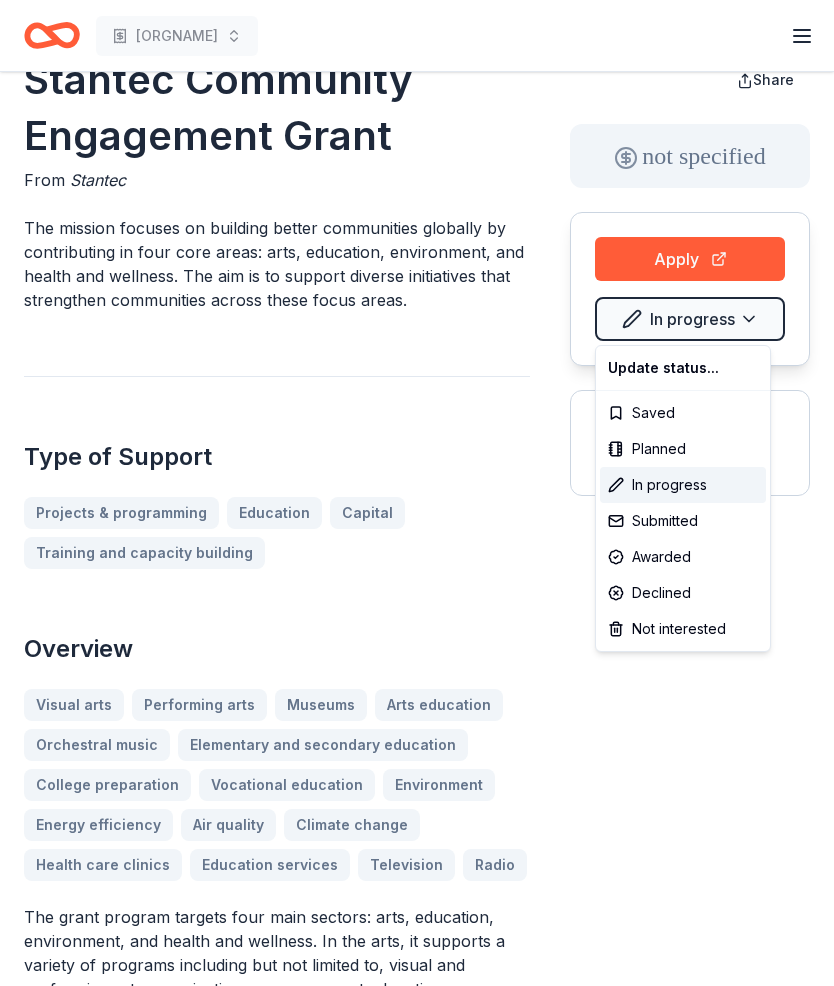 click on "[ORGNAME] [ORGNAME] Earn Rewards [ORGNAME] Community Engagement Grant From   [ORGNAME] The mission focuses on building better communities globally by contributing in four core areas: arts, education, environment, and health and wellness. The aim is to support diverse initiatives that strengthen communities across these focus areas. Type of Support Projects & programming Education Capital Training and capacity building Overview Visual arts Performing arts Museums Arts education Orchestral music Elementary and secondary education College preparation Vocational education Environment Energy efficiency Air quality Climate change Health care clinics Education services Television Radio Eligibility Organization's Location [COUNTRY], [COUNTRY], [COUNTRY], [COUNTRY], [COUNTRY], [COUNTRY], [COUNTRY] Program Location See more Organization Type 501(c)(3) Nonprofit Public or government entity Other
Initiatives must take place near a [ORGNAME] location
Ineligibility Organizations whose values conflict with ours 5" at bounding box center [417, 433] 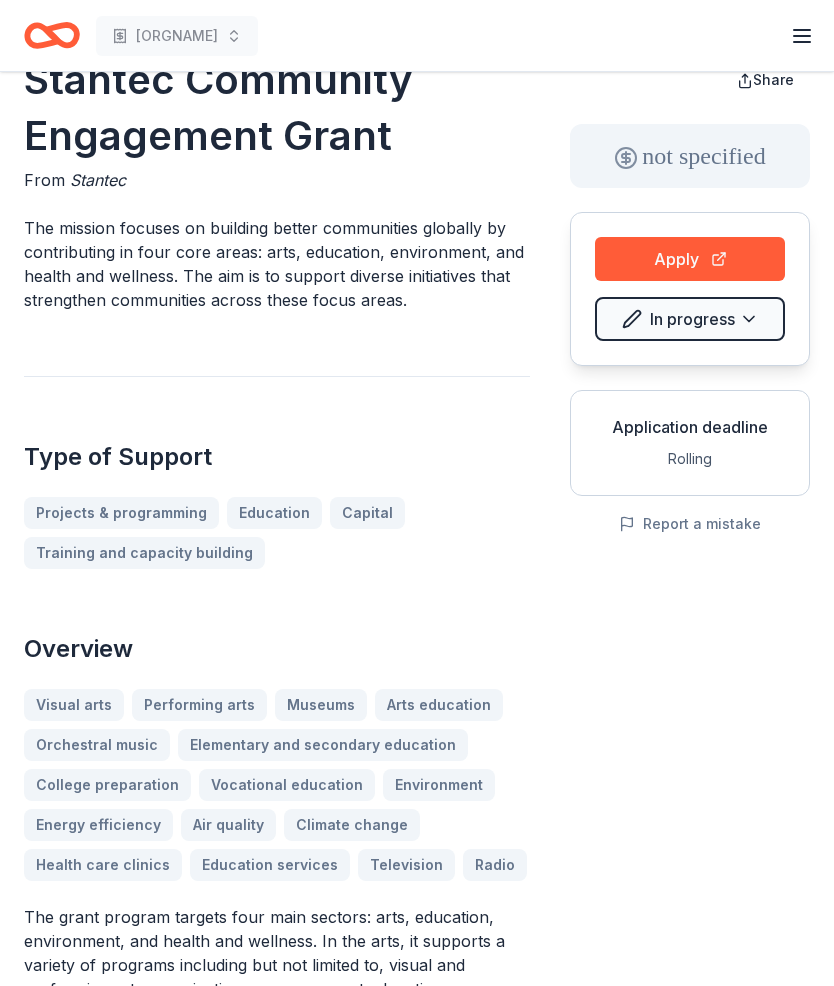 click on "Apply" at bounding box center [690, 259] 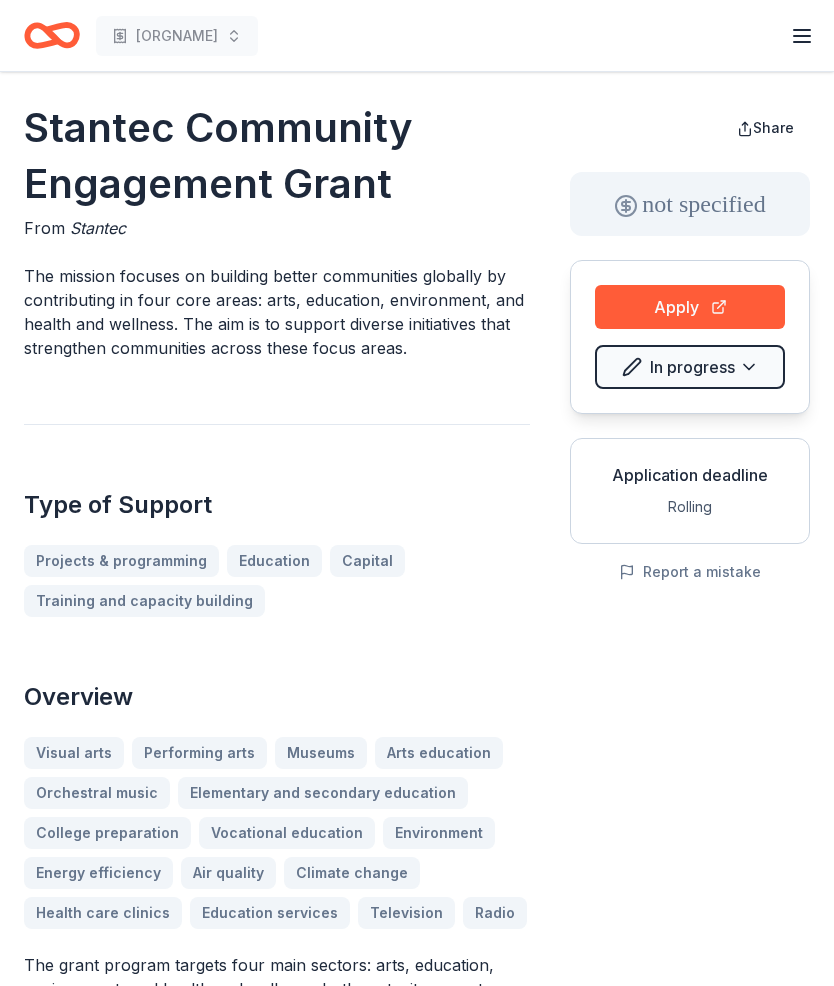 scroll, scrollTop: 0, scrollLeft: 0, axis: both 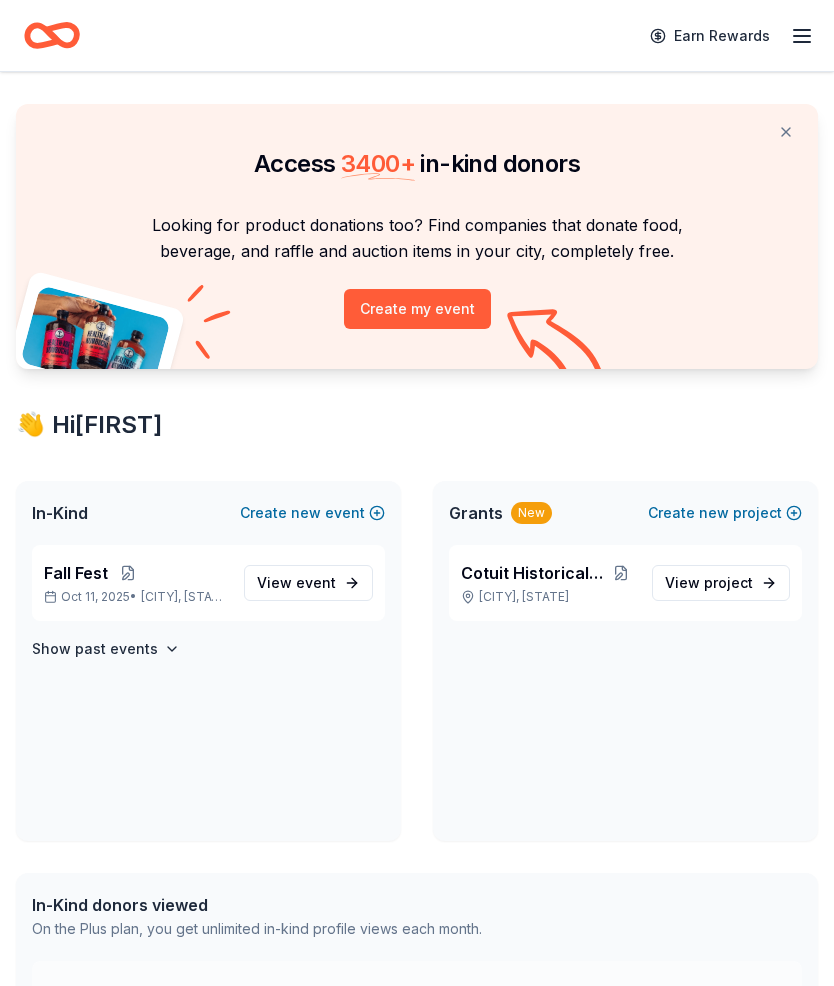 click at bounding box center (128, 573) 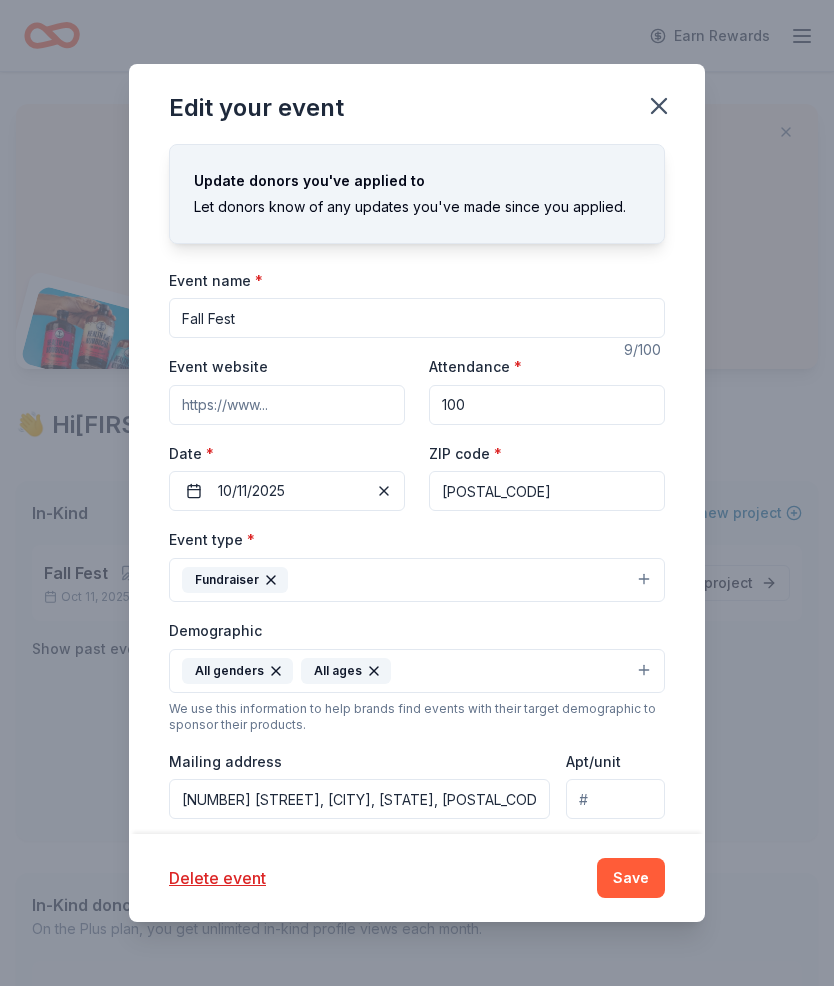 click on "Save" at bounding box center (631, 878) 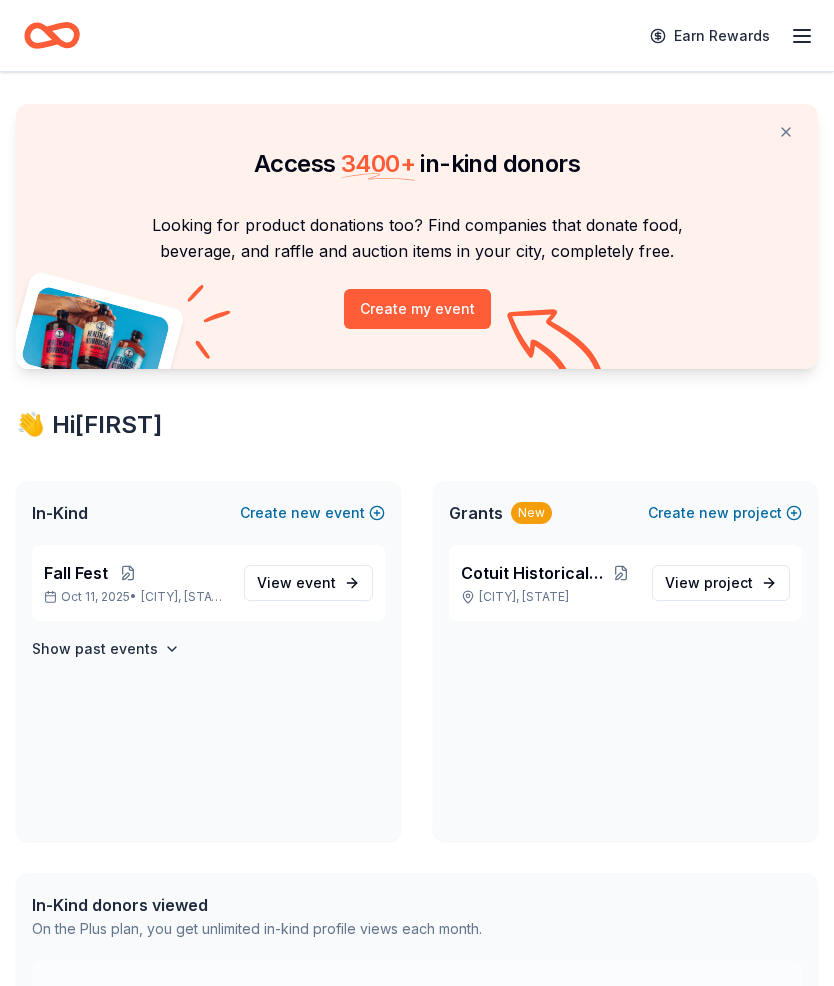 click on "View   event" at bounding box center [308, 583] 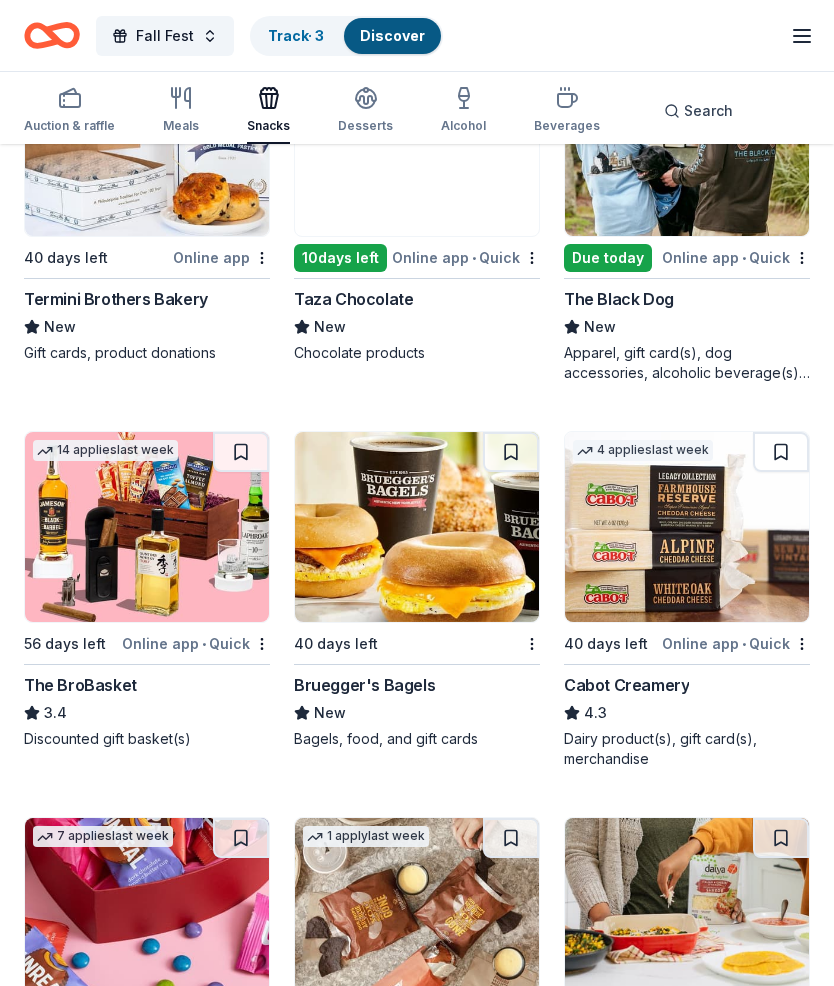 scroll, scrollTop: 709, scrollLeft: 0, axis: vertical 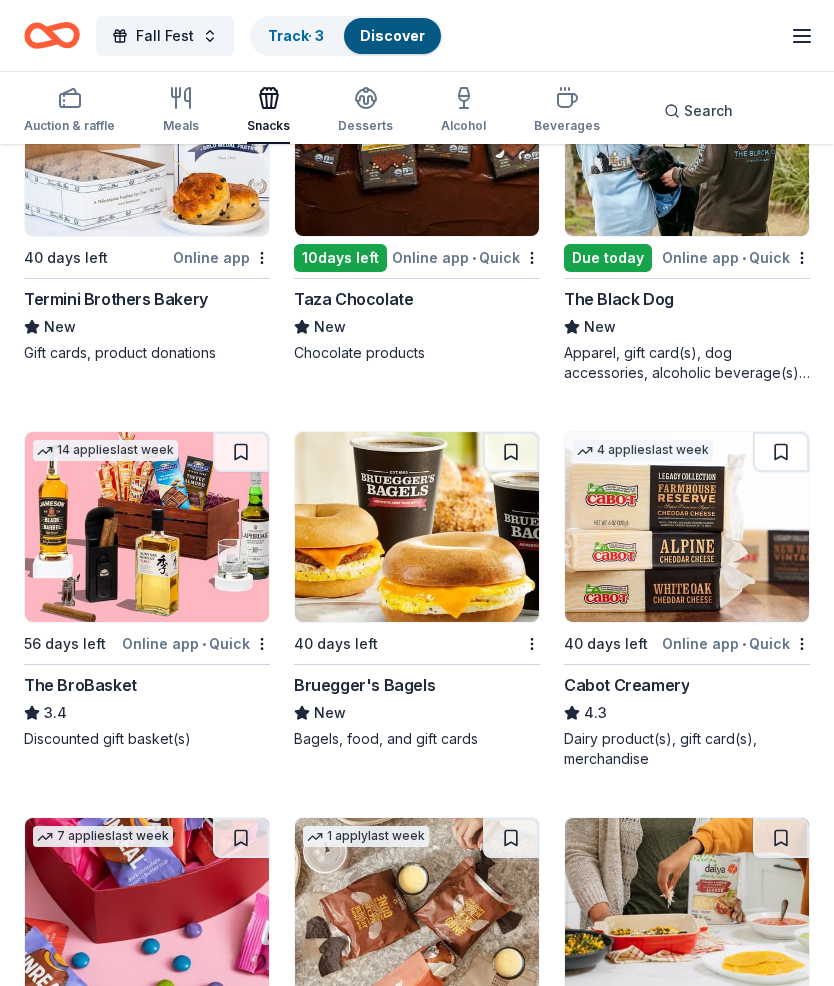click at bounding box center [147, 527] 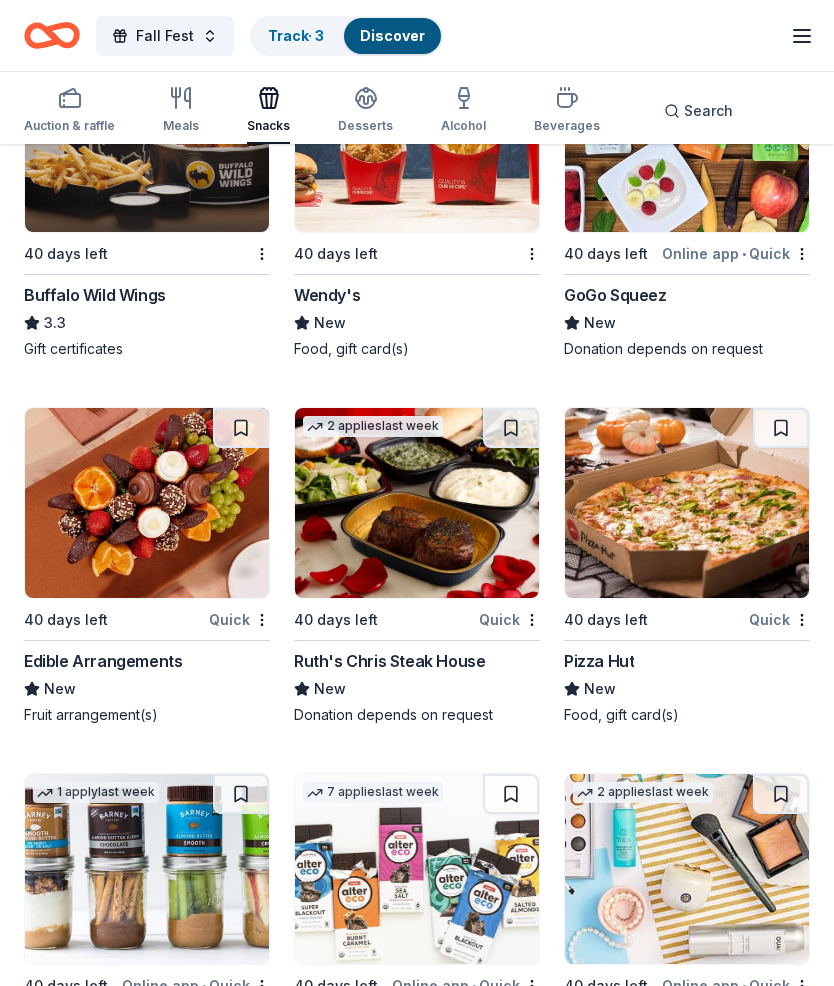 scroll, scrollTop: 3397, scrollLeft: 0, axis: vertical 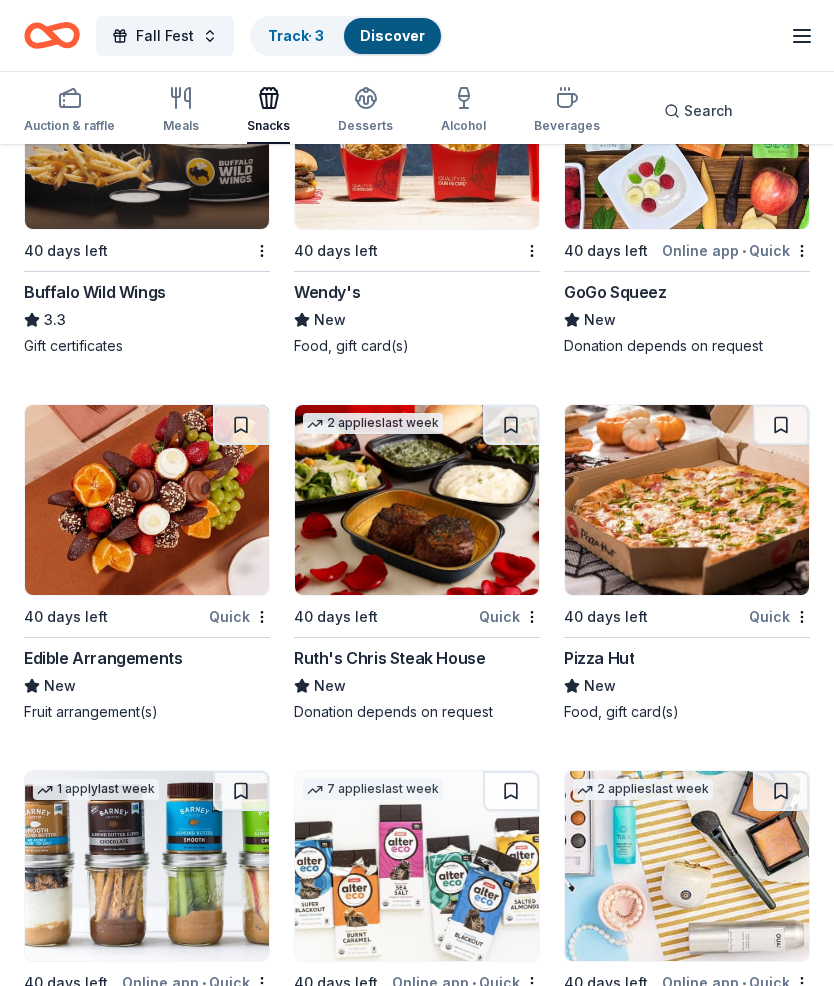click at bounding box center (147, 501) 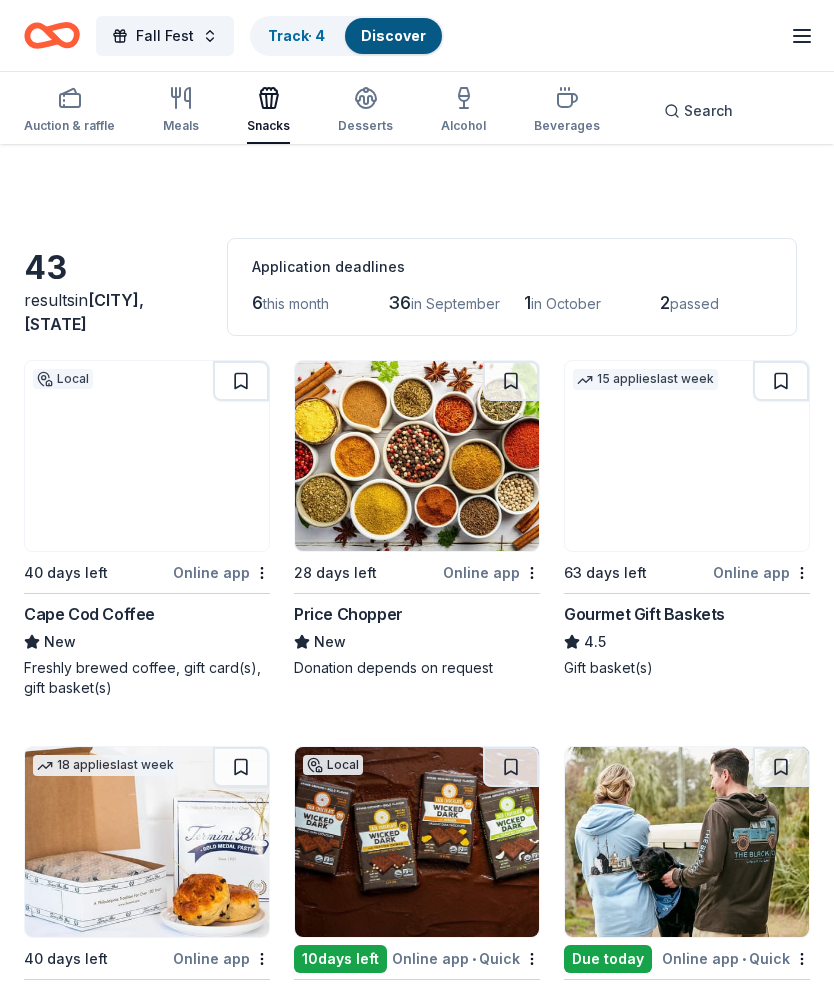 scroll, scrollTop: 30, scrollLeft: 0, axis: vertical 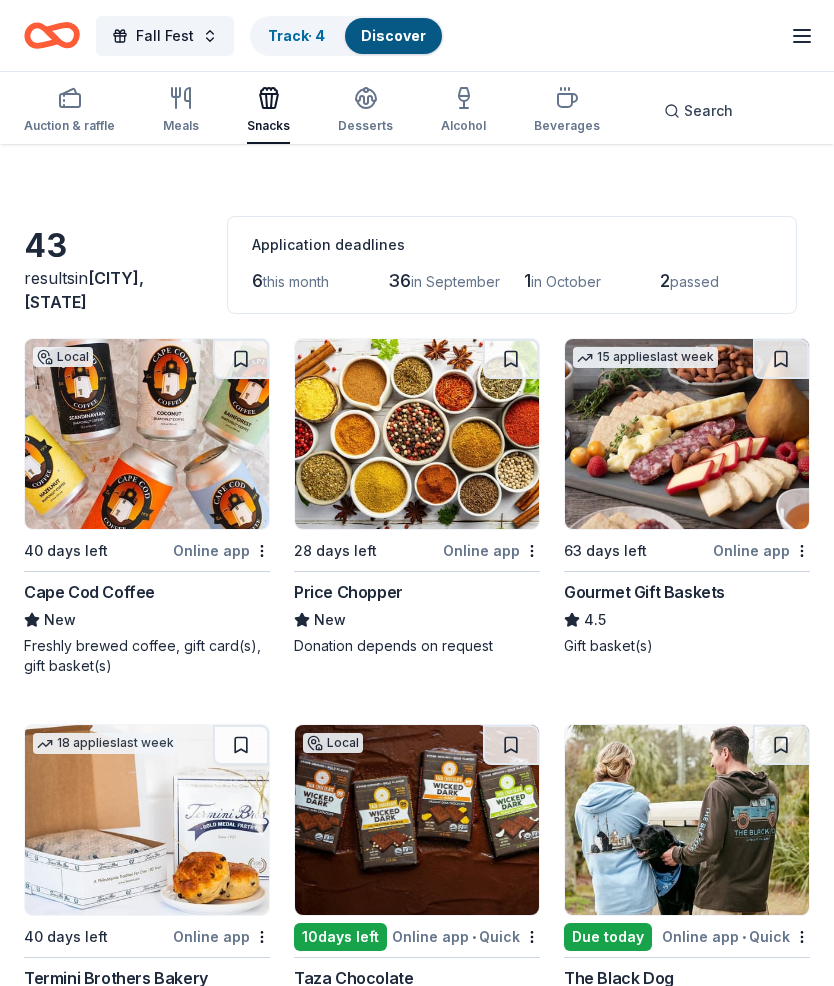click at bounding box center (687, 434) 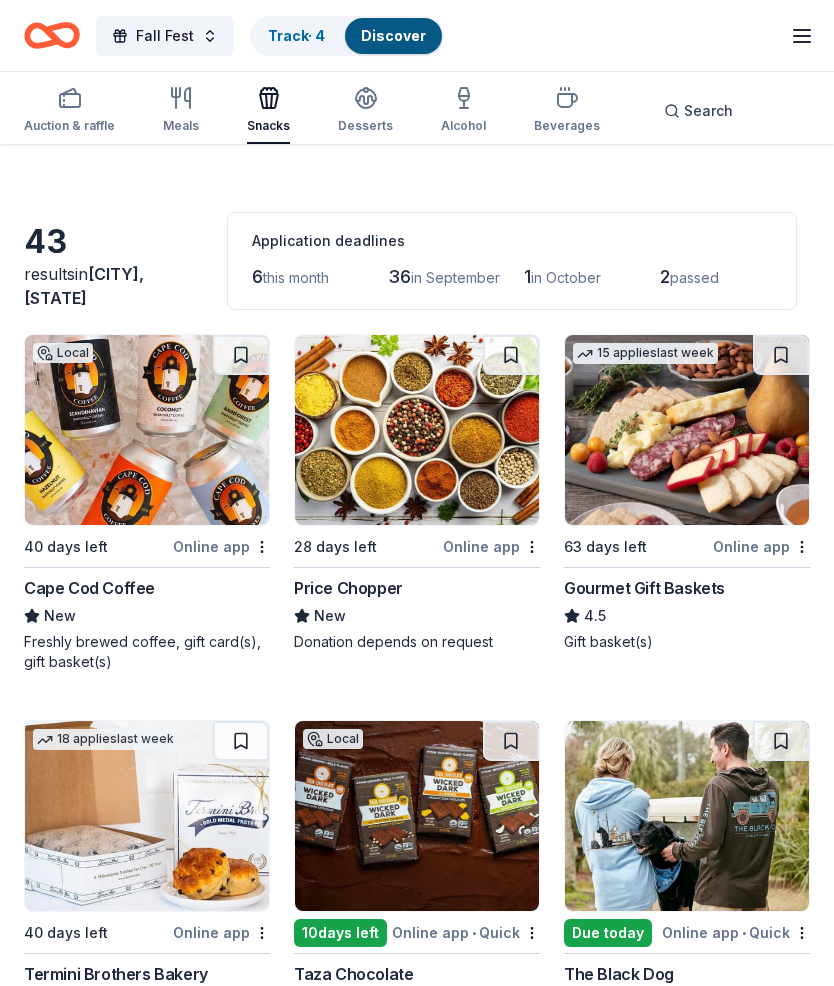 scroll, scrollTop: 45, scrollLeft: 0, axis: vertical 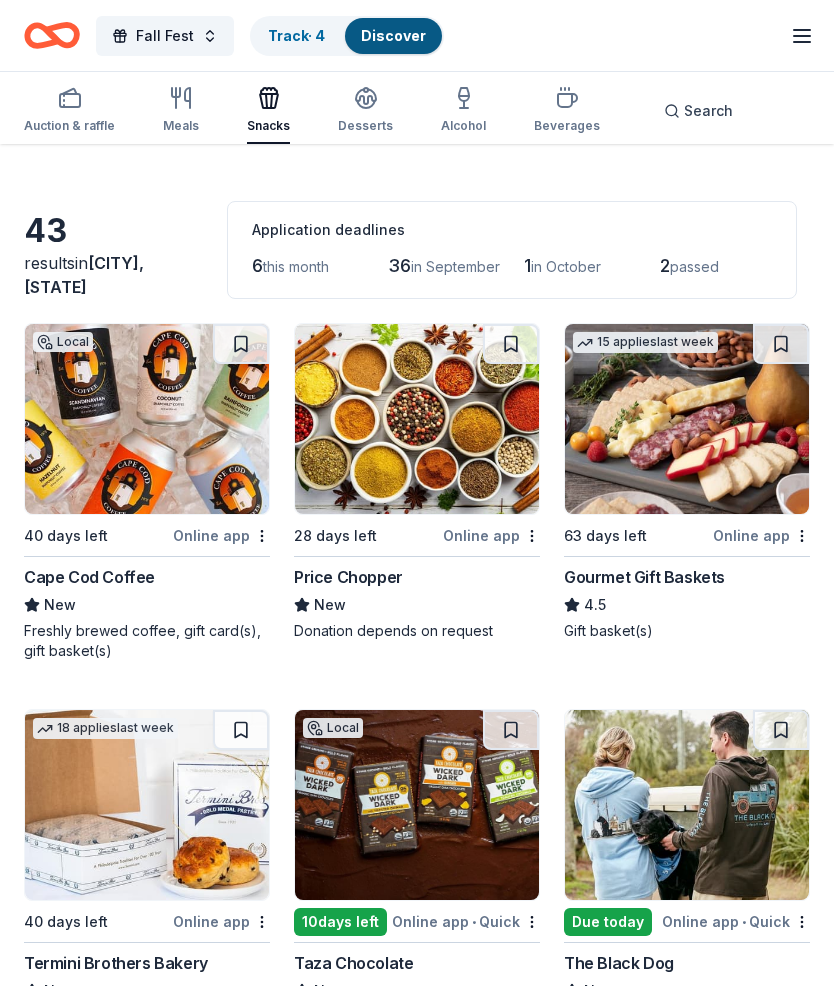 click at bounding box center (147, 419) 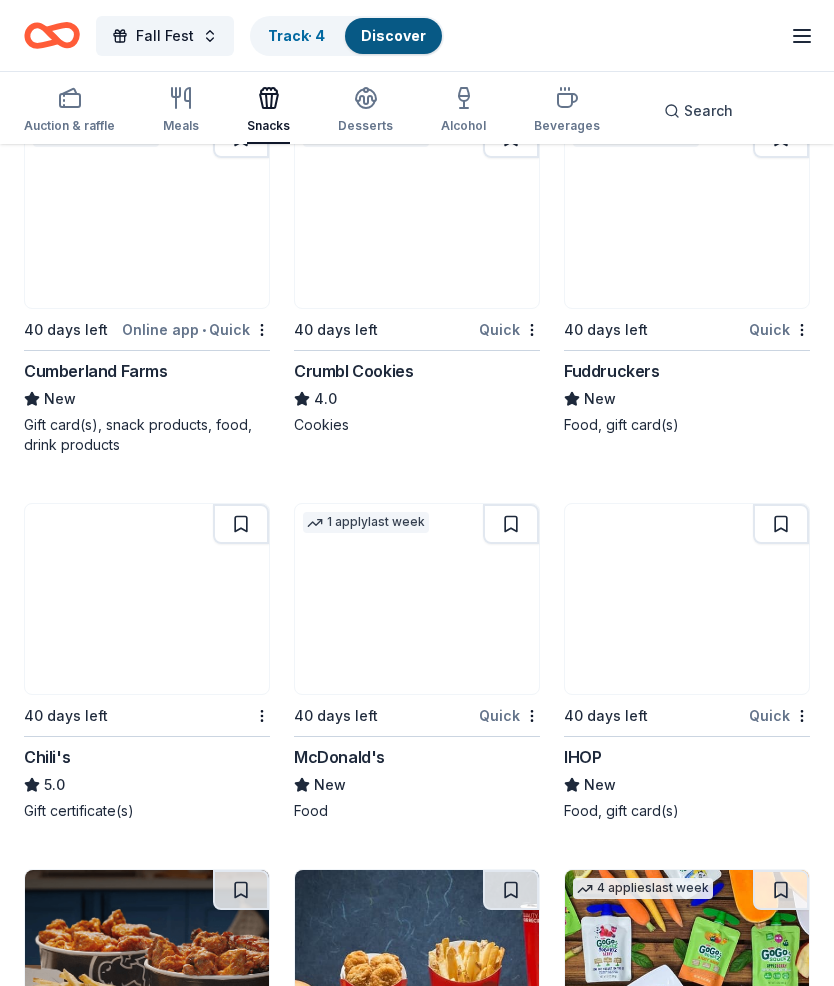 scroll, scrollTop: 2568, scrollLeft: 0, axis: vertical 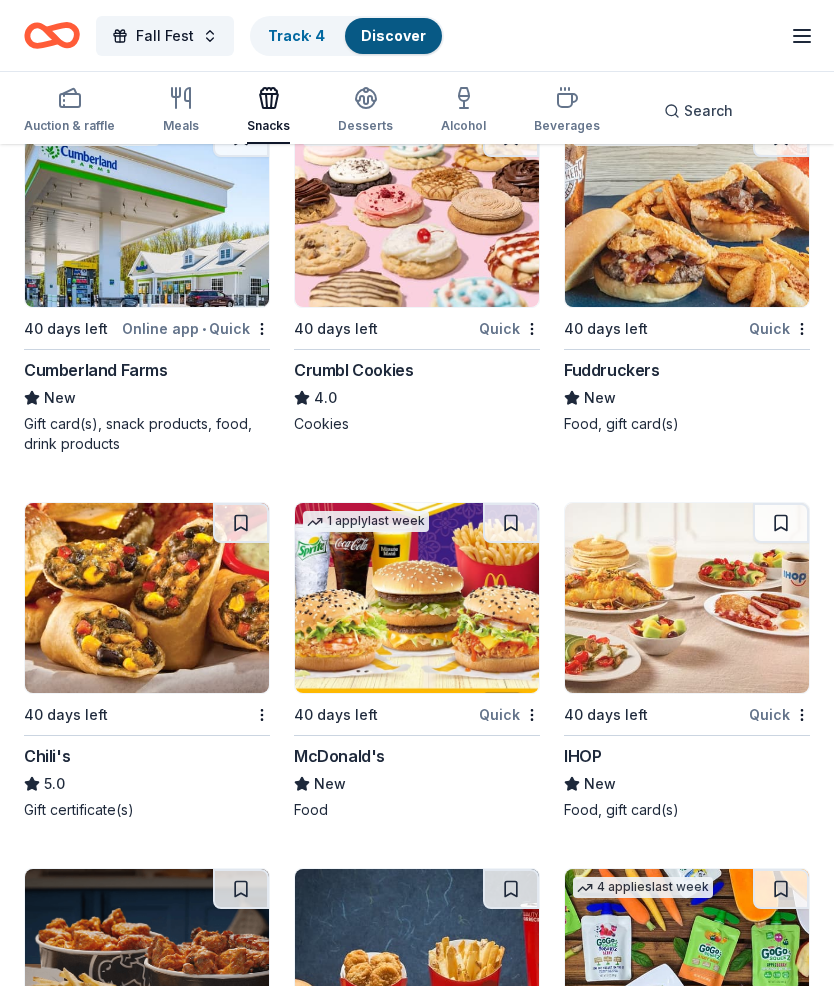 click on "New" at bounding box center (147, 398) 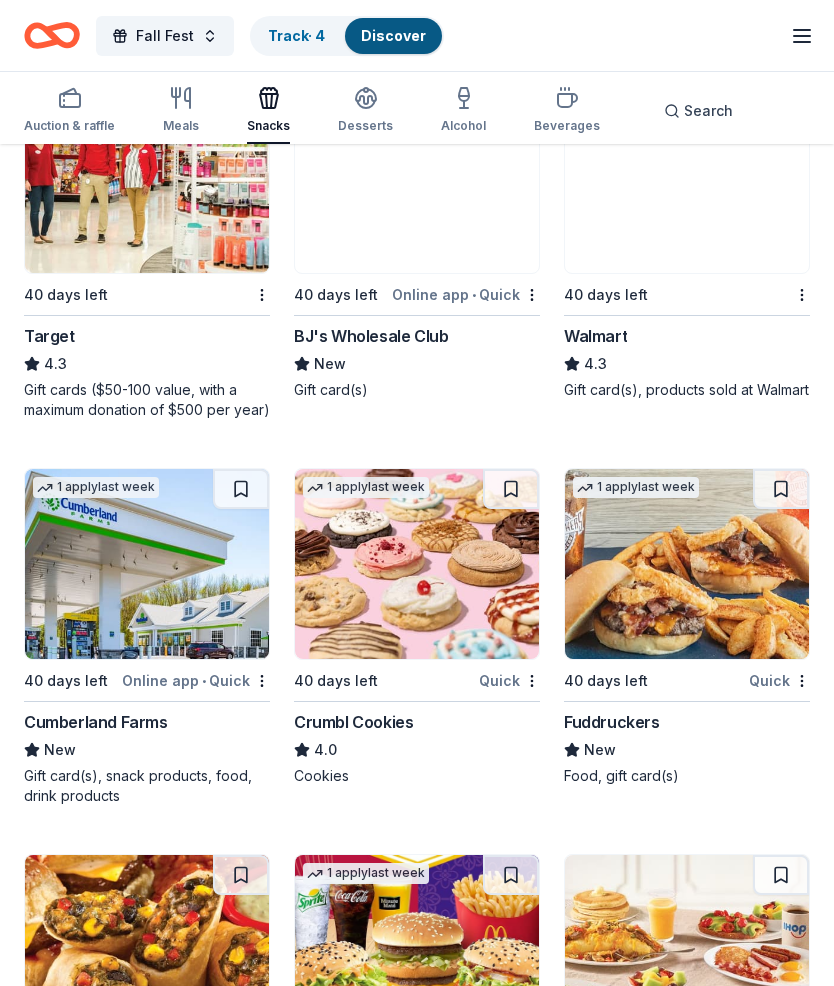 scroll, scrollTop: 2210, scrollLeft: 0, axis: vertical 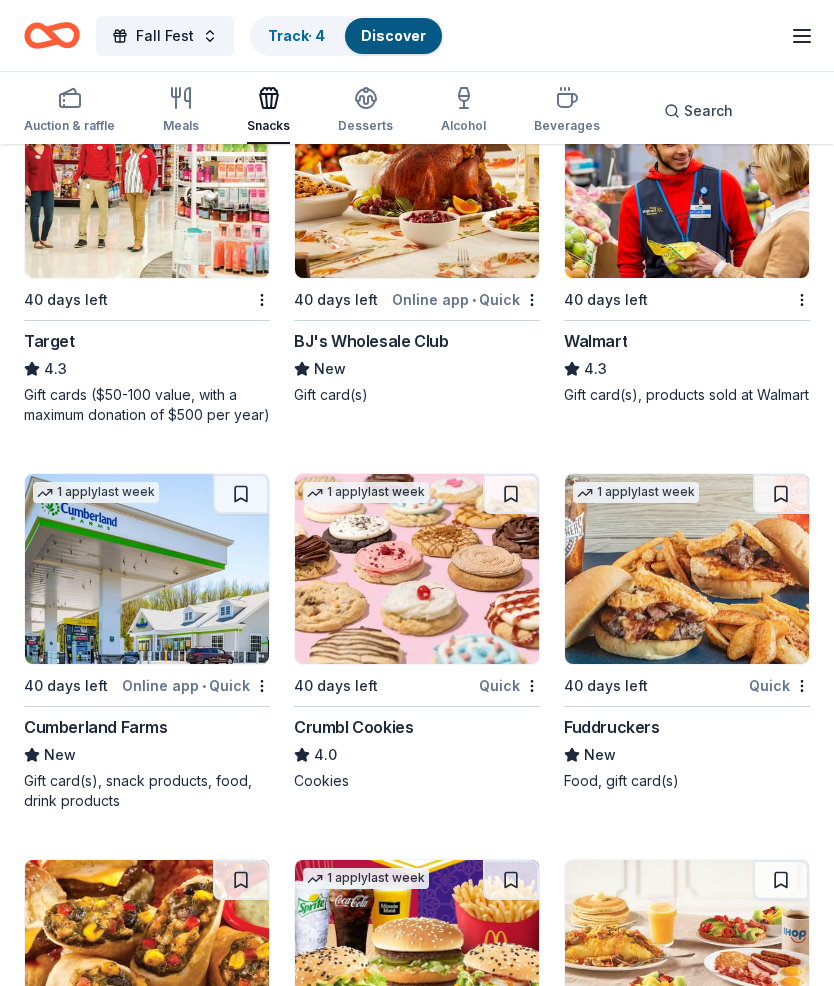 click on "Gift card(s), products sold at Walmart" at bounding box center [687, 396] 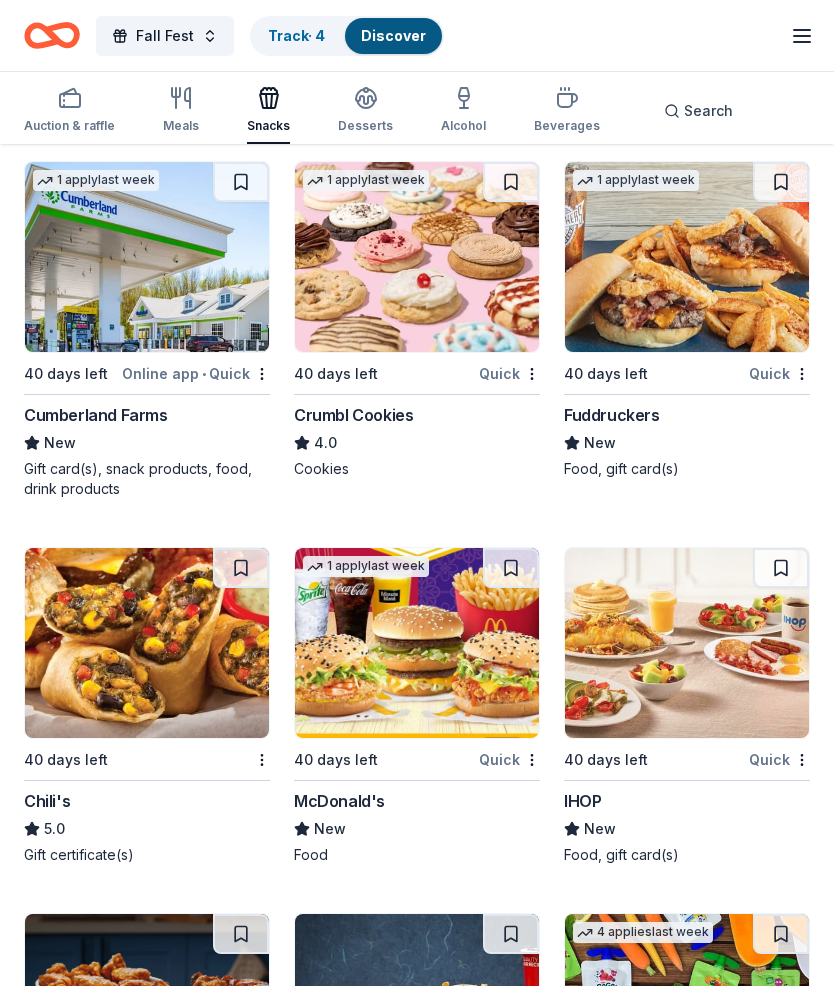 scroll, scrollTop: 2525, scrollLeft: 0, axis: vertical 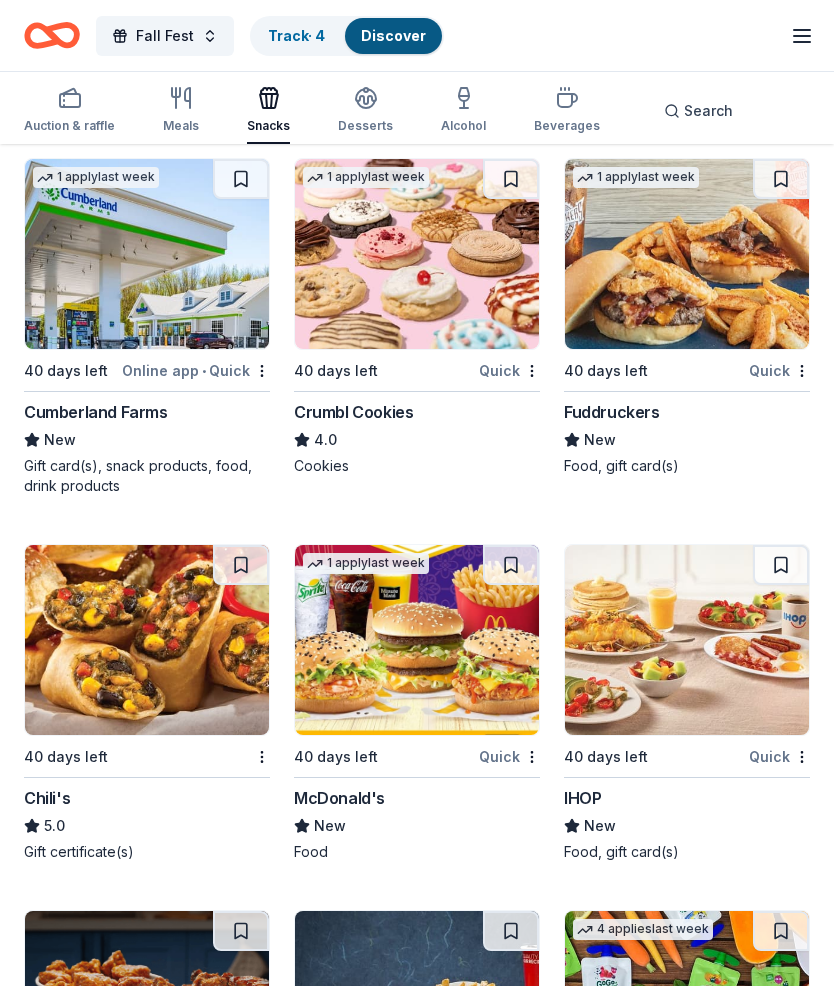 click at bounding box center (417, 255) 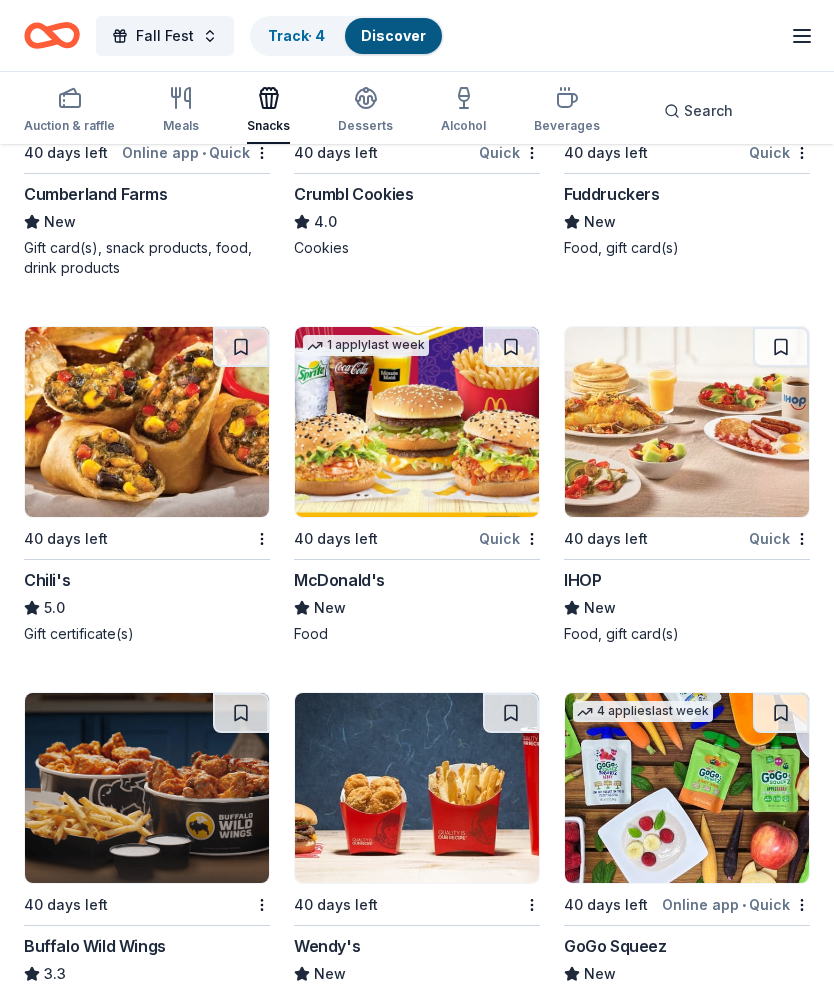 scroll, scrollTop: 2744, scrollLeft: 0, axis: vertical 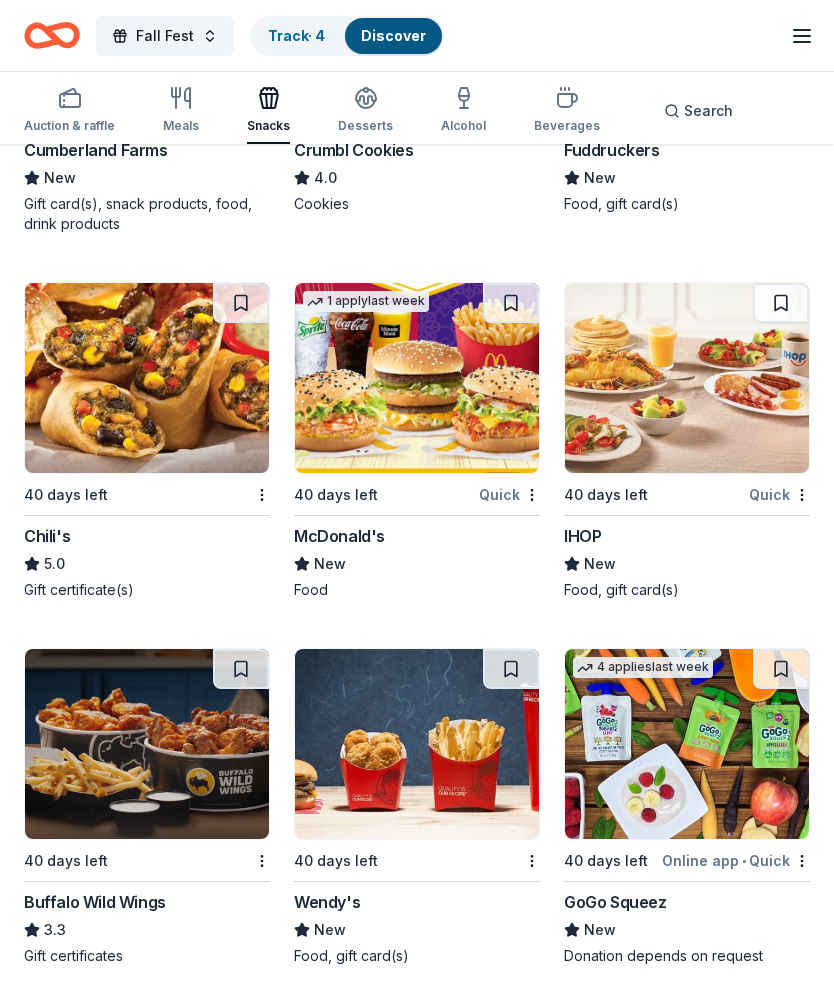 click 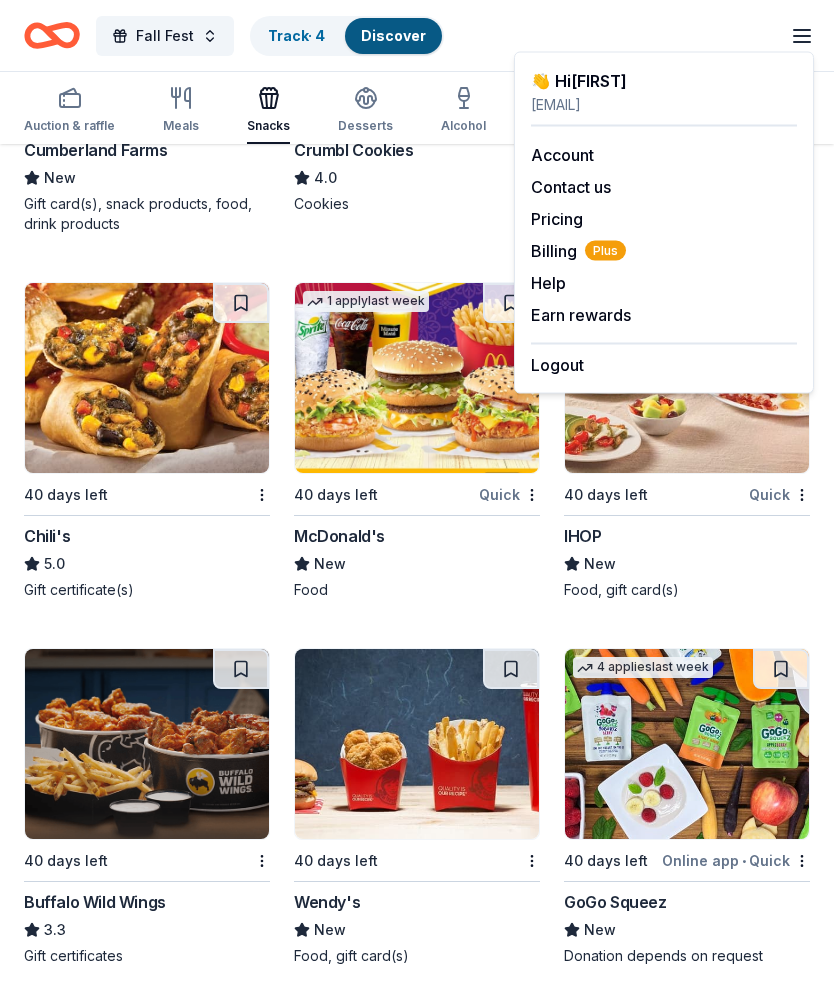 click on "👋 Hi  Jody jody58@optonline.net Account Contact us Pricing Billing Plus Help Earn rewards Logout" at bounding box center [664, 223] 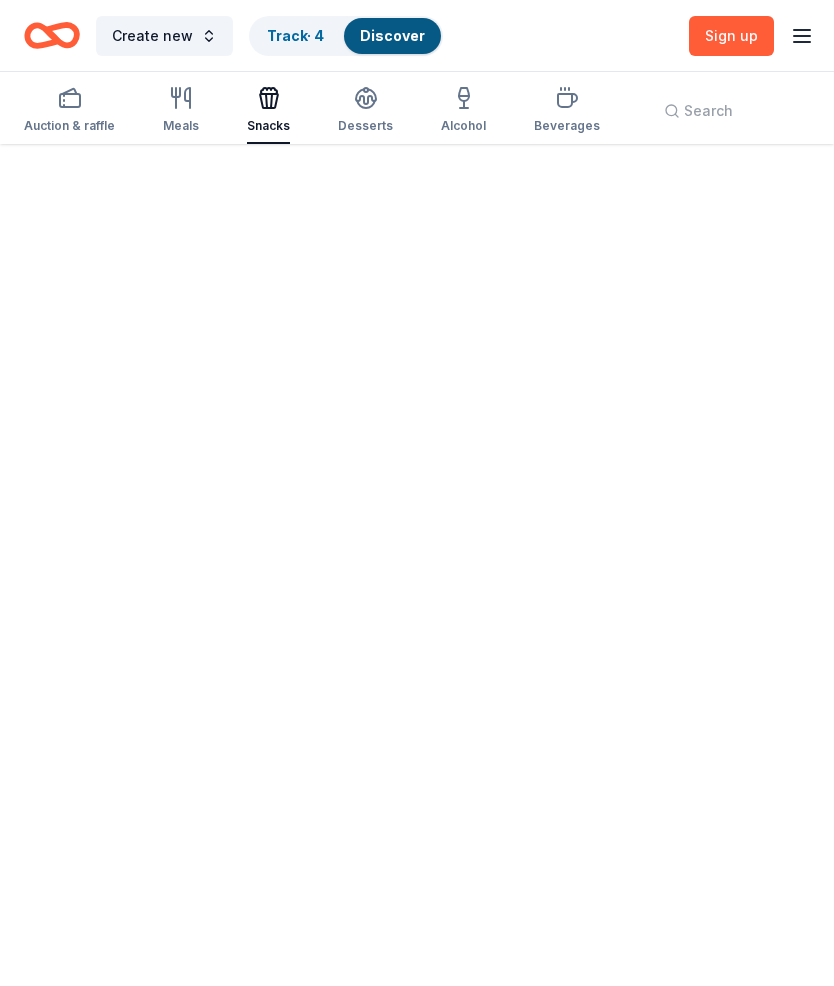 scroll, scrollTop: 233, scrollLeft: 0, axis: vertical 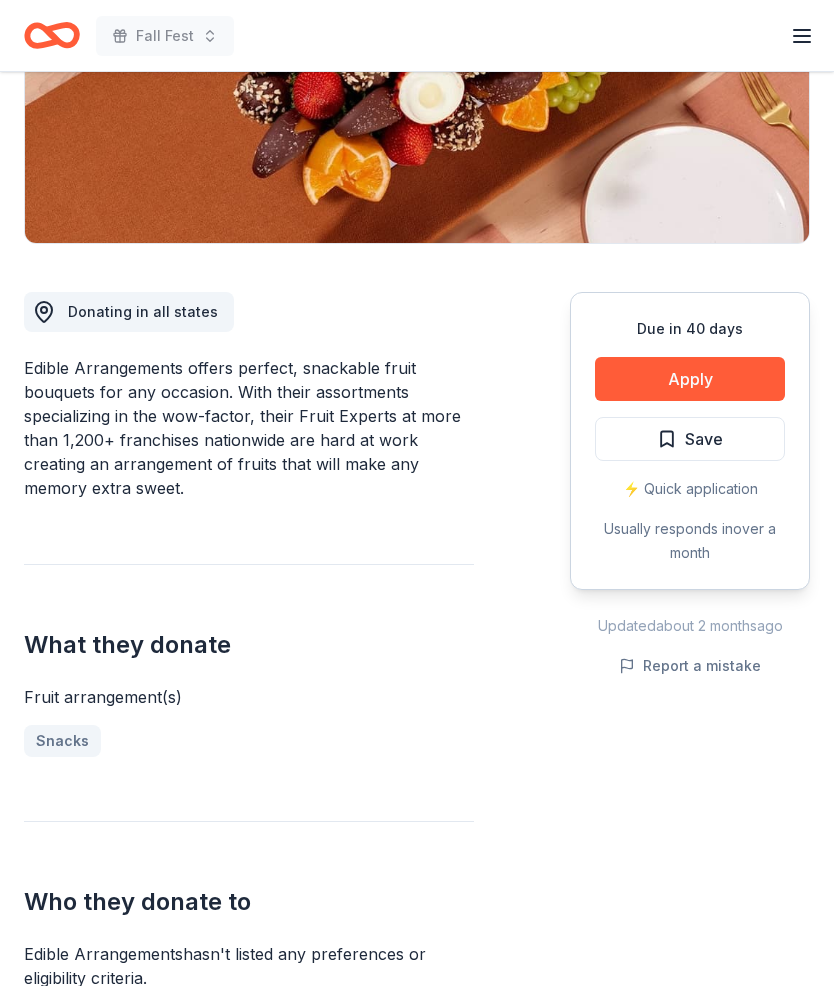 click on "Save" at bounding box center (690, 440) 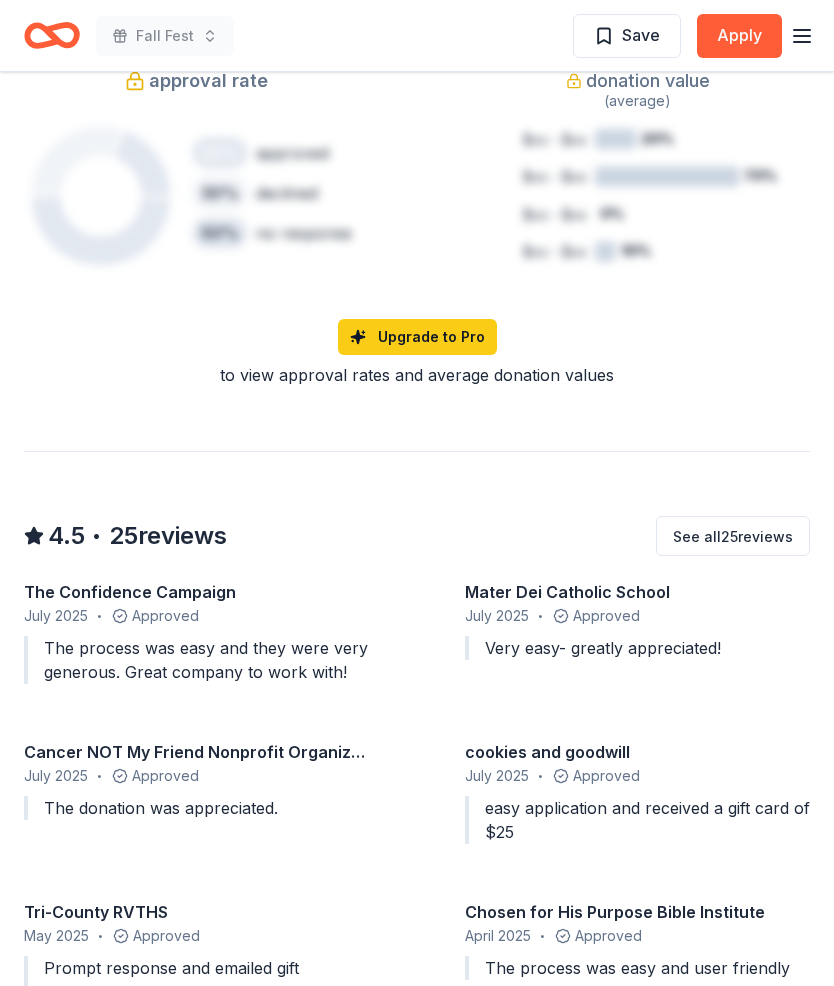 scroll, scrollTop: 1440, scrollLeft: 0, axis: vertical 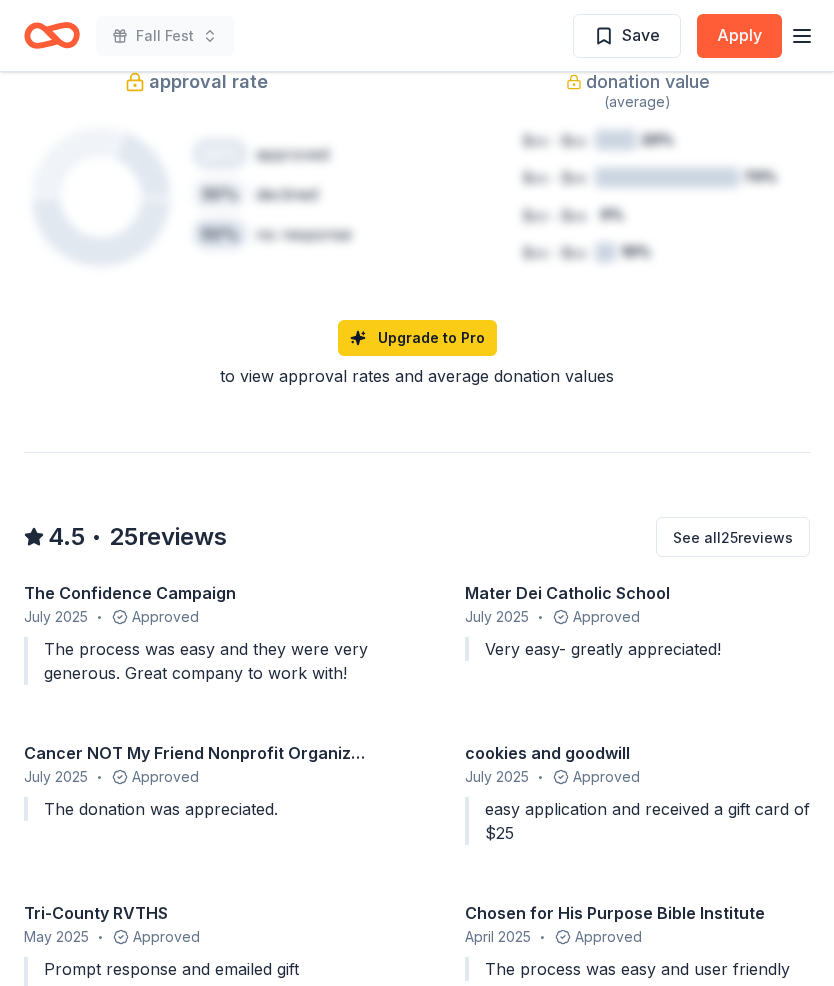click on "See all 25 reviews" at bounding box center (733, 538) 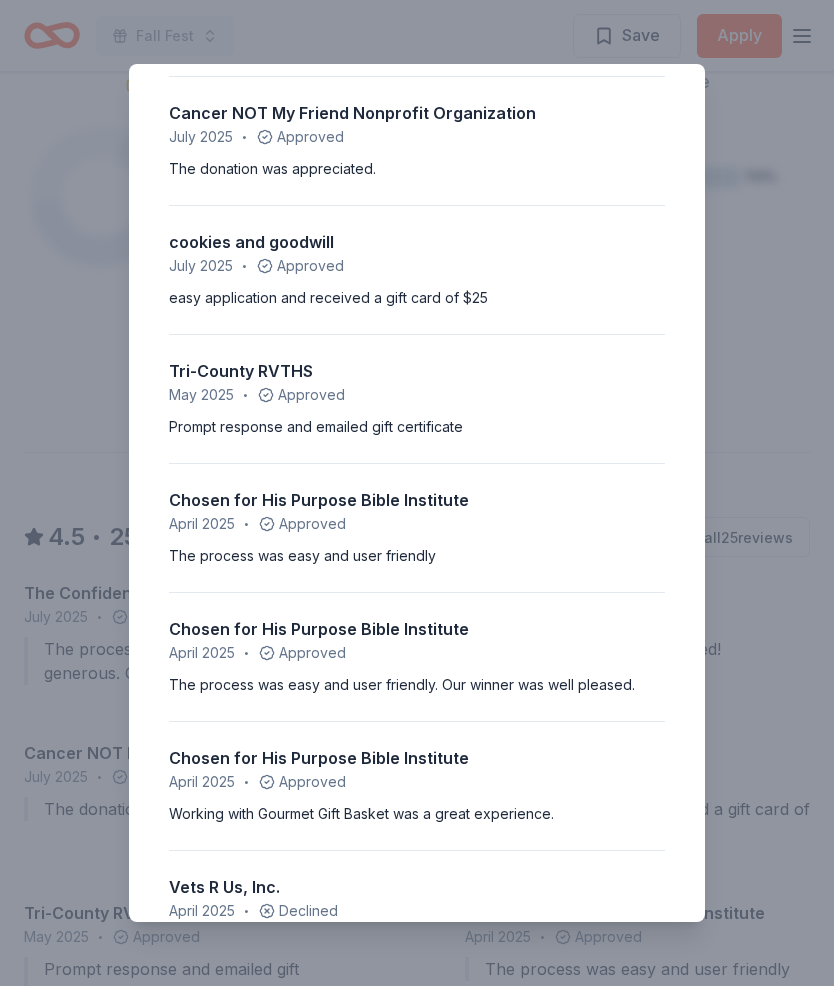 scroll, scrollTop: 312, scrollLeft: 0, axis: vertical 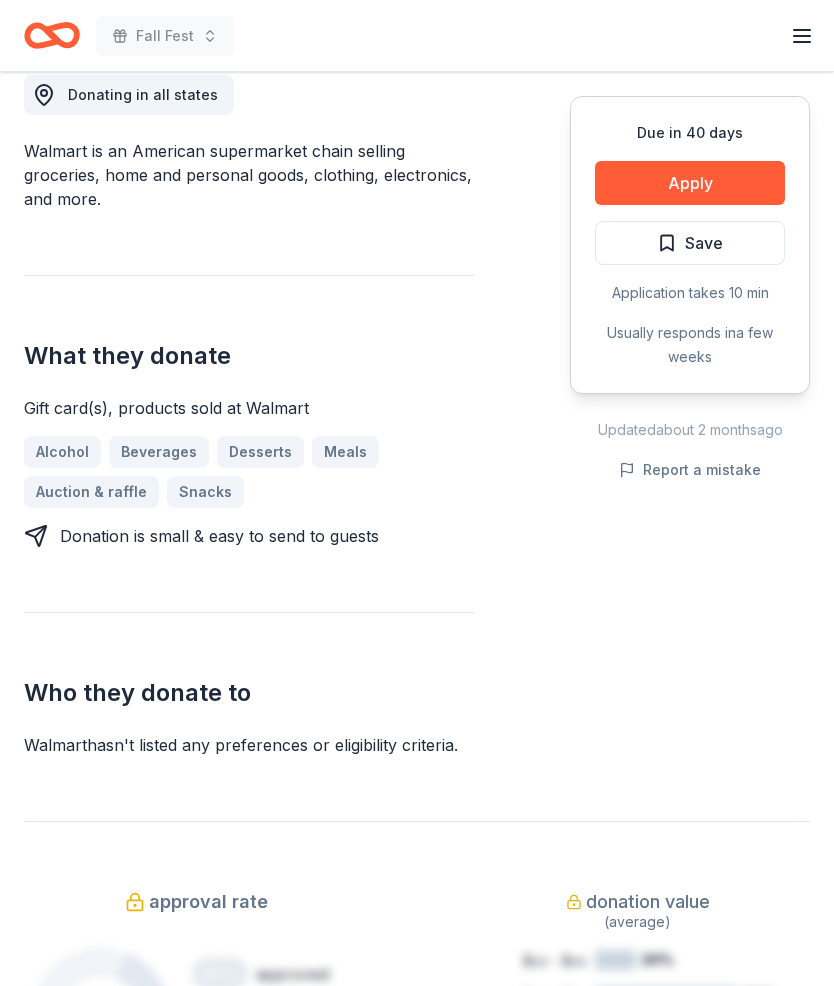 click on "Snacks" at bounding box center [205, 492] 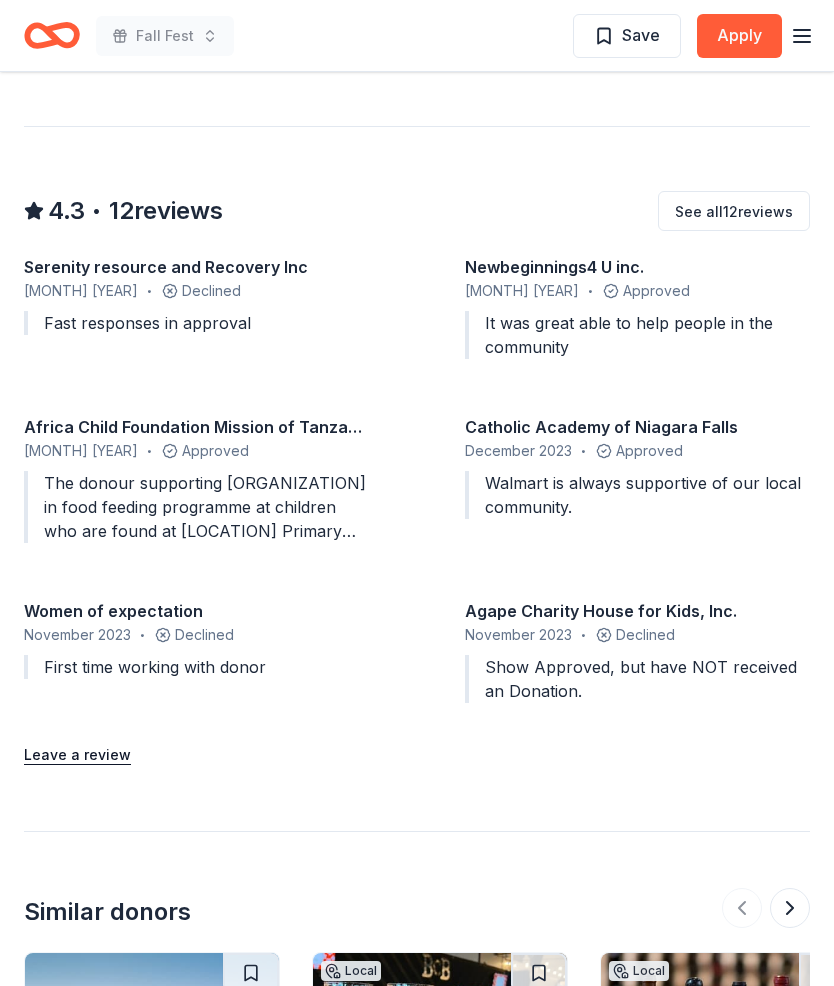 scroll, scrollTop: 1732, scrollLeft: 0, axis: vertical 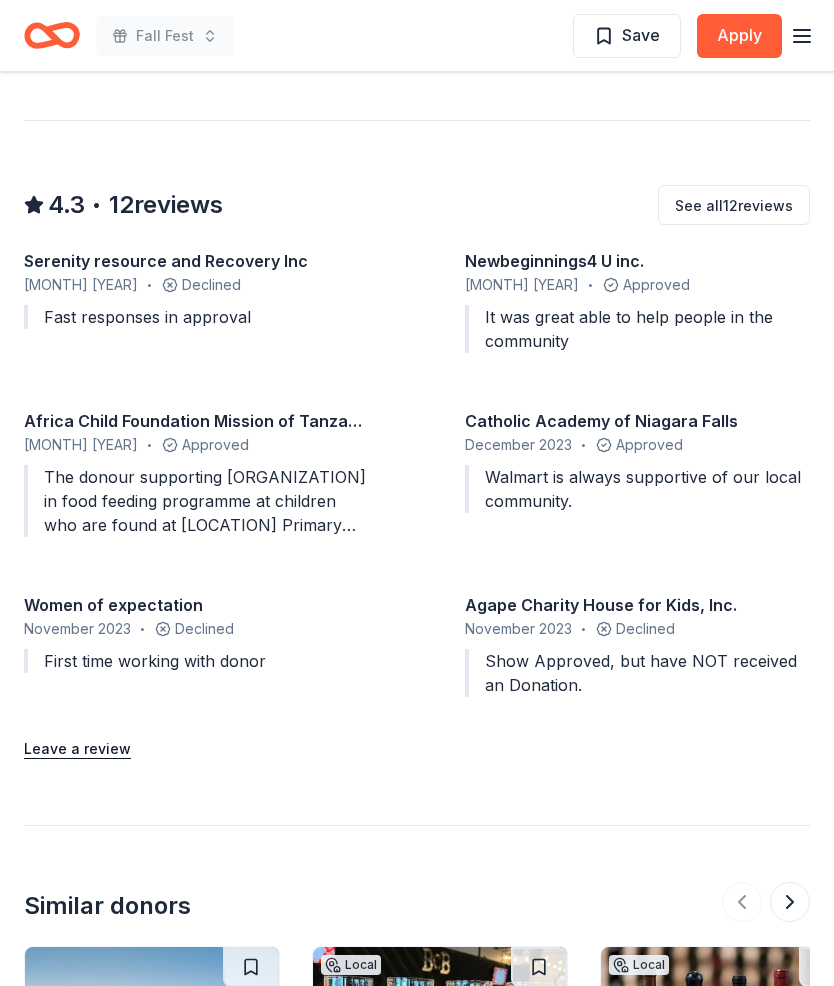 click on "See all  12  reviews" at bounding box center [734, 206] 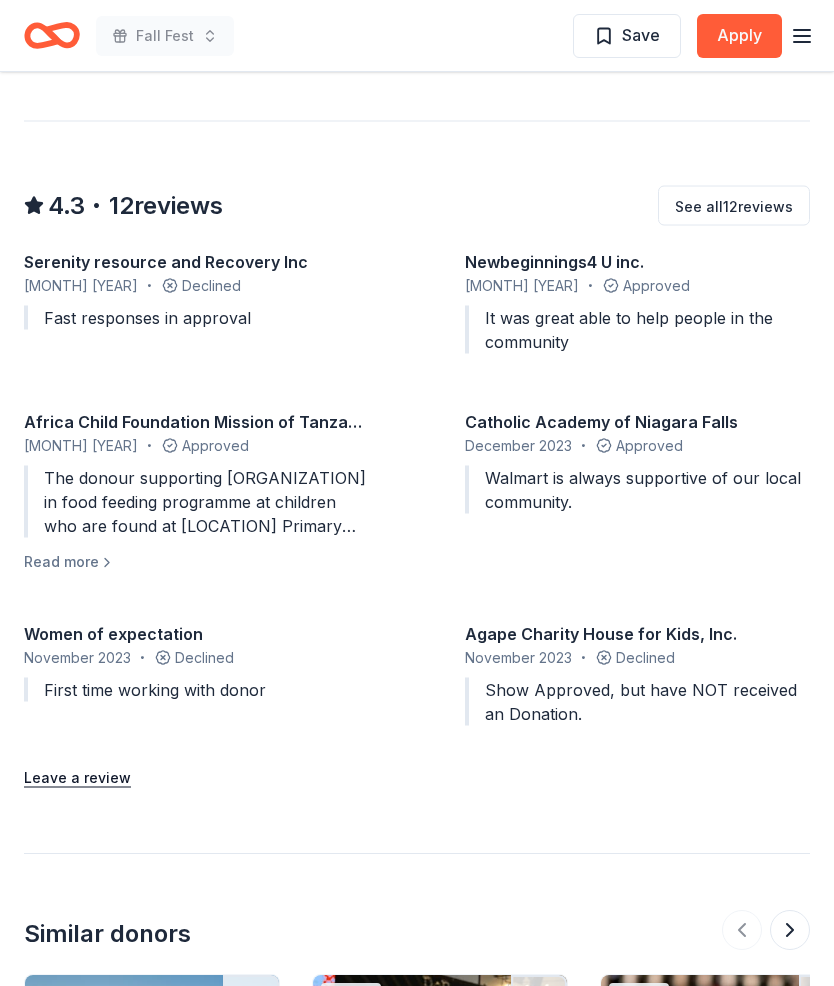 scroll, scrollTop: 1733, scrollLeft: 0, axis: vertical 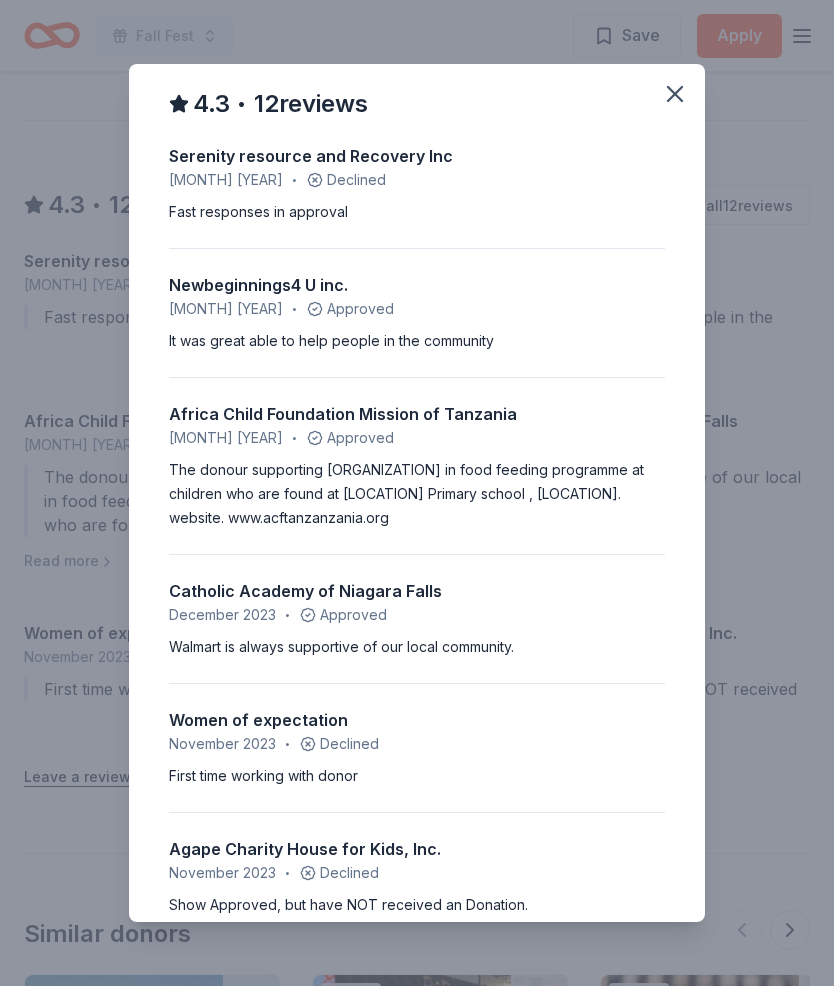 click on "4.3 • 12  reviews Serenity resource and Recovery Inc January 2024 • Declined Fast responses in approval Newbeginnings4 U inc. January 2024 • Approved It was great able to help people in the community Africa Child Foundation Mission of Tanzania January 2024 • Approved The donour supporting Africa Child Foundation Mission of Tanzania in food feeding programme at children who are found at Kibaoni Primary school , Tanzania. website. www.acftanzania.org Catholic Academy of Niagara Falls December 2023 • Approved Walmart is always supportive of our local community. Women of expectation  November 2023 • Declined First time working with  donor Agape Charity House for Kids, Inc. November 2023 • Declined Show Approved, but have NOT received an Donation. Agape Charity House for Kids, Inc. October 2023 • Declined Have not heard from Walmart. Walmart report that Agape Charity House for Kids, has been Approved, BUT Agape has NOT RECEIVED ANY DONATIONS. Caterpillar 2 Butterfly Outreach Center July 2023 •" at bounding box center [417, 493] 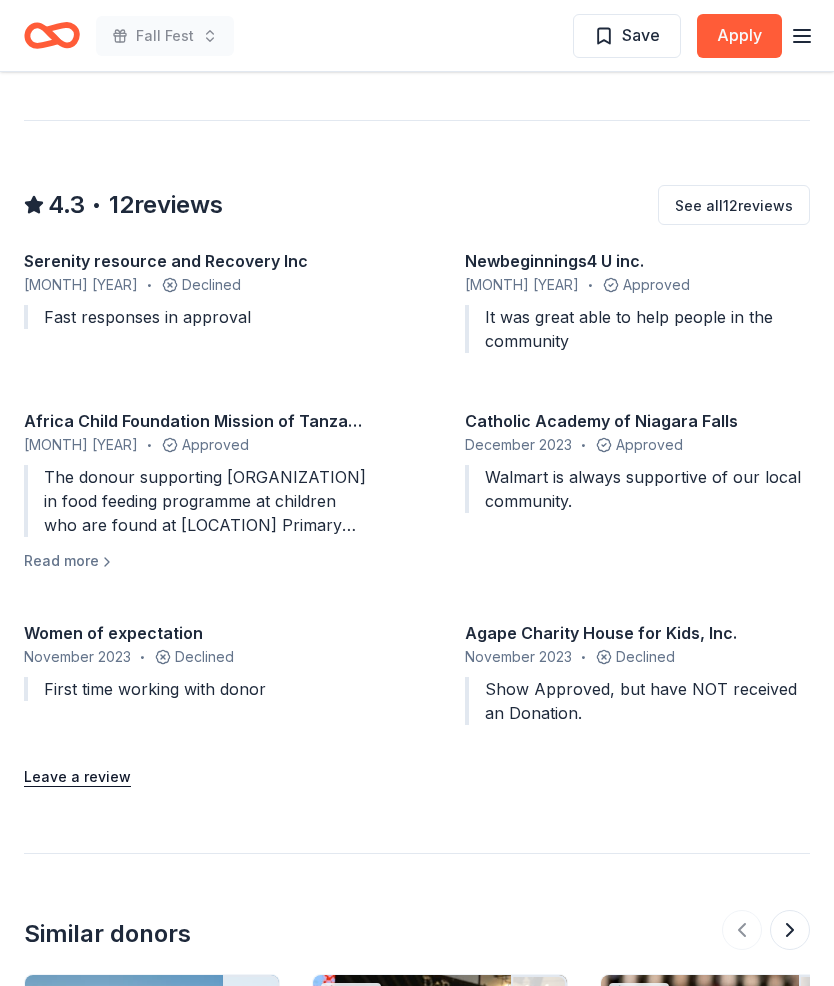 click on "See all  12  reviews" at bounding box center [734, 205] 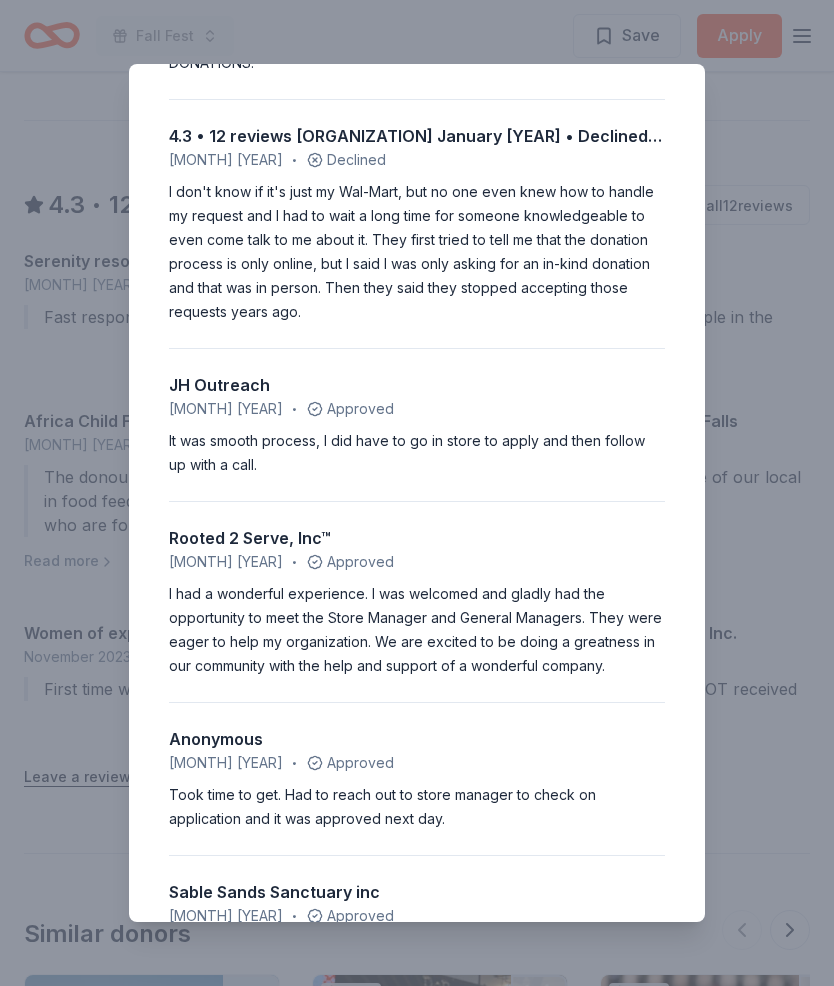 scroll, scrollTop: 1018, scrollLeft: 0, axis: vertical 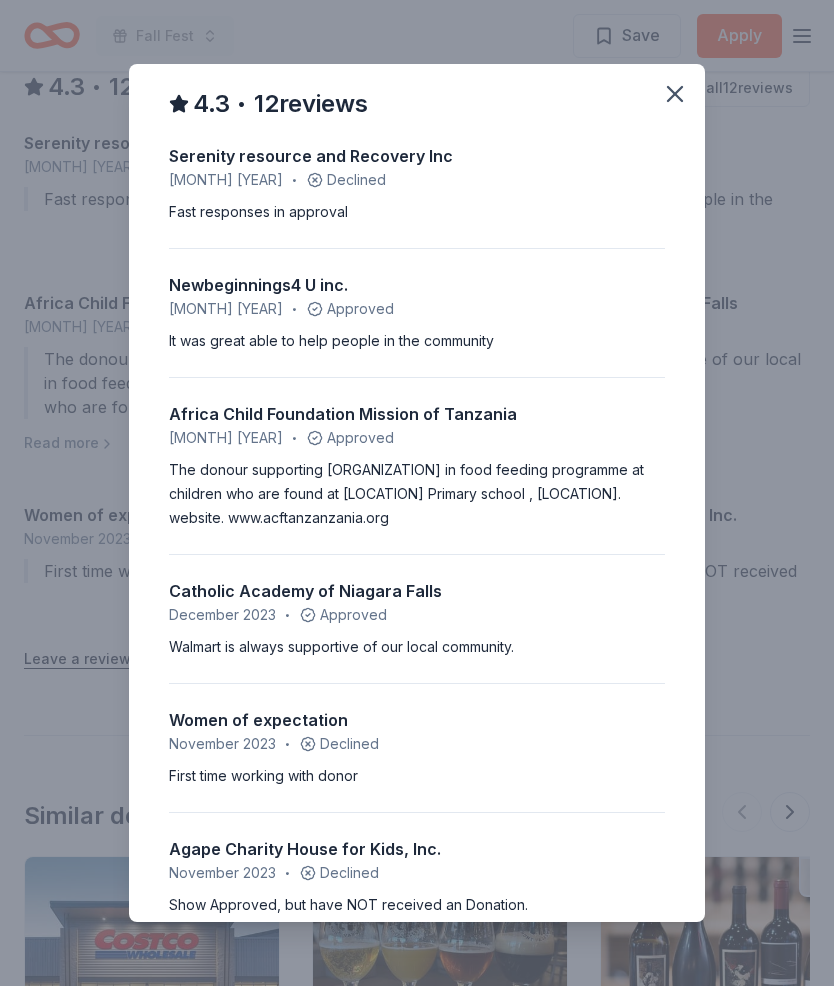 click 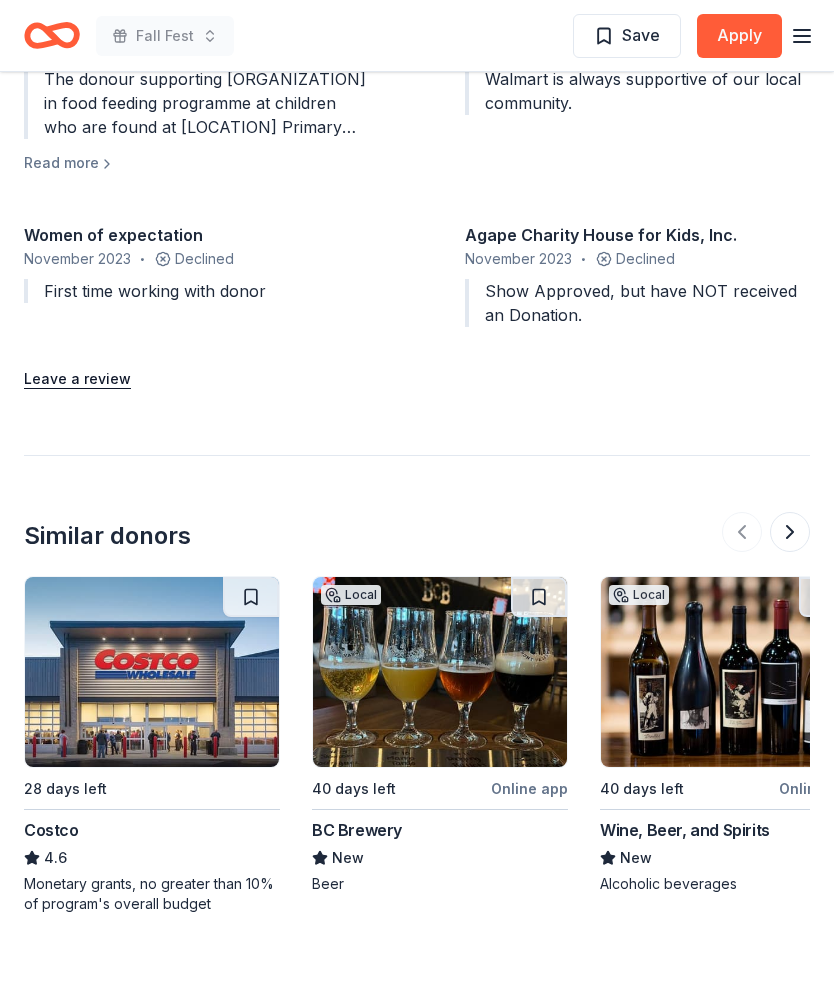 scroll, scrollTop: 2244, scrollLeft: 0, axis: vertical 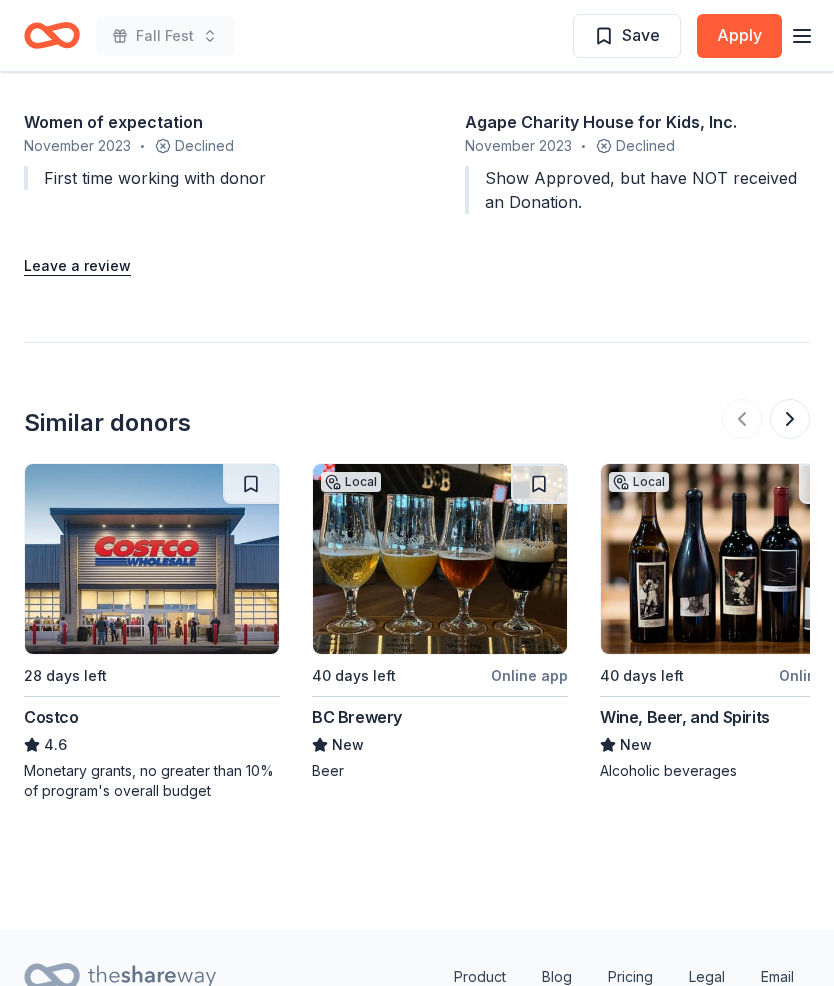 click at bounding box center [152, 559] 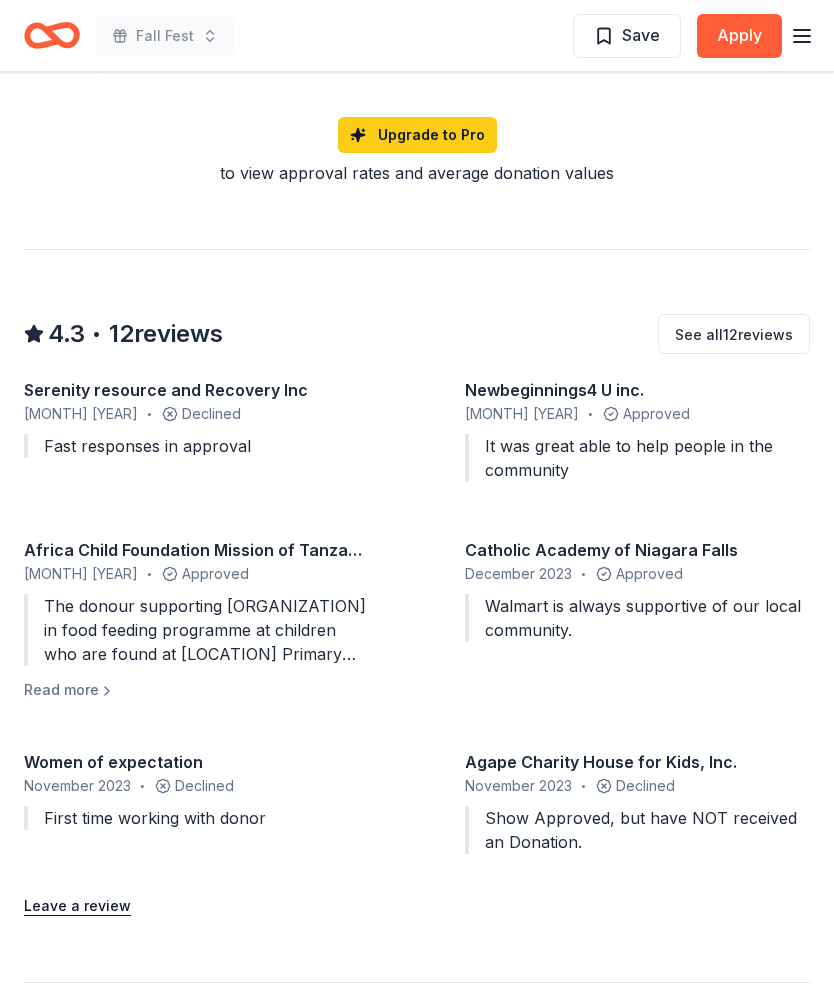 scroll, scrollTop: 1582, scrollLeft: 0, axis: vertical 